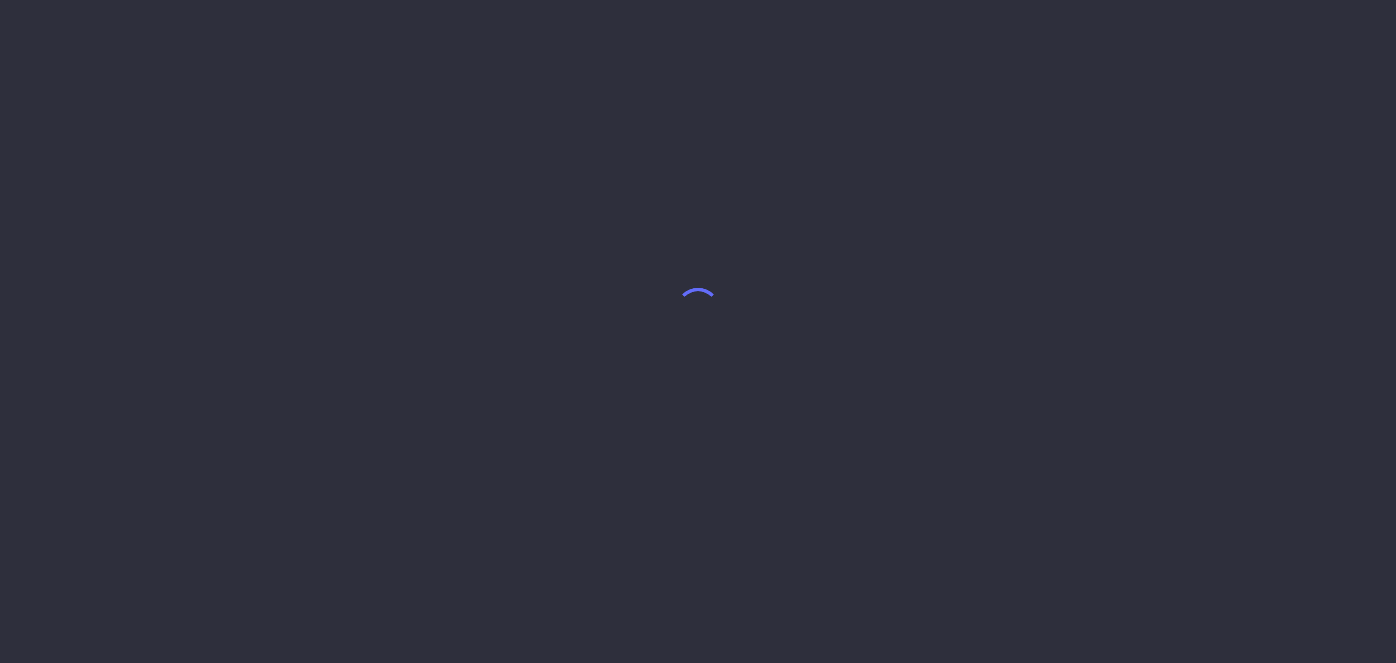 scroll, scrollTop: 0, scrollLeft: 0, axis: both 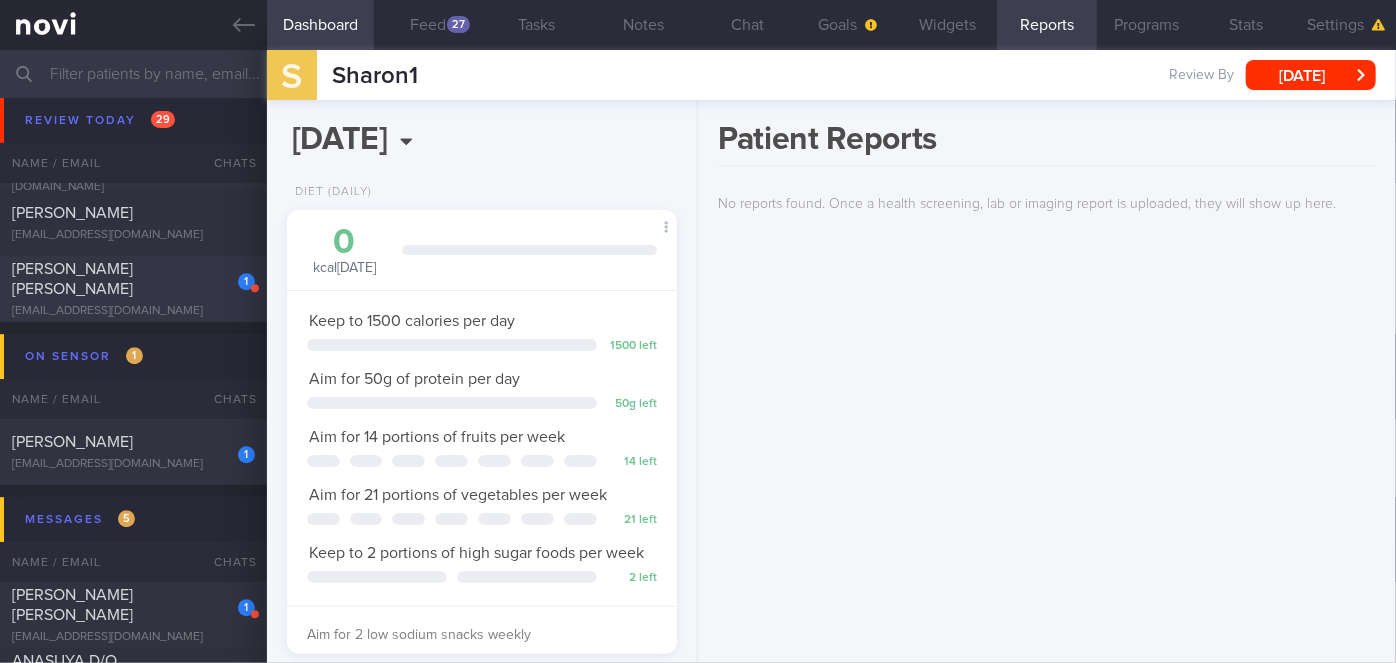 click on "1" at bounding box center (233, 274) 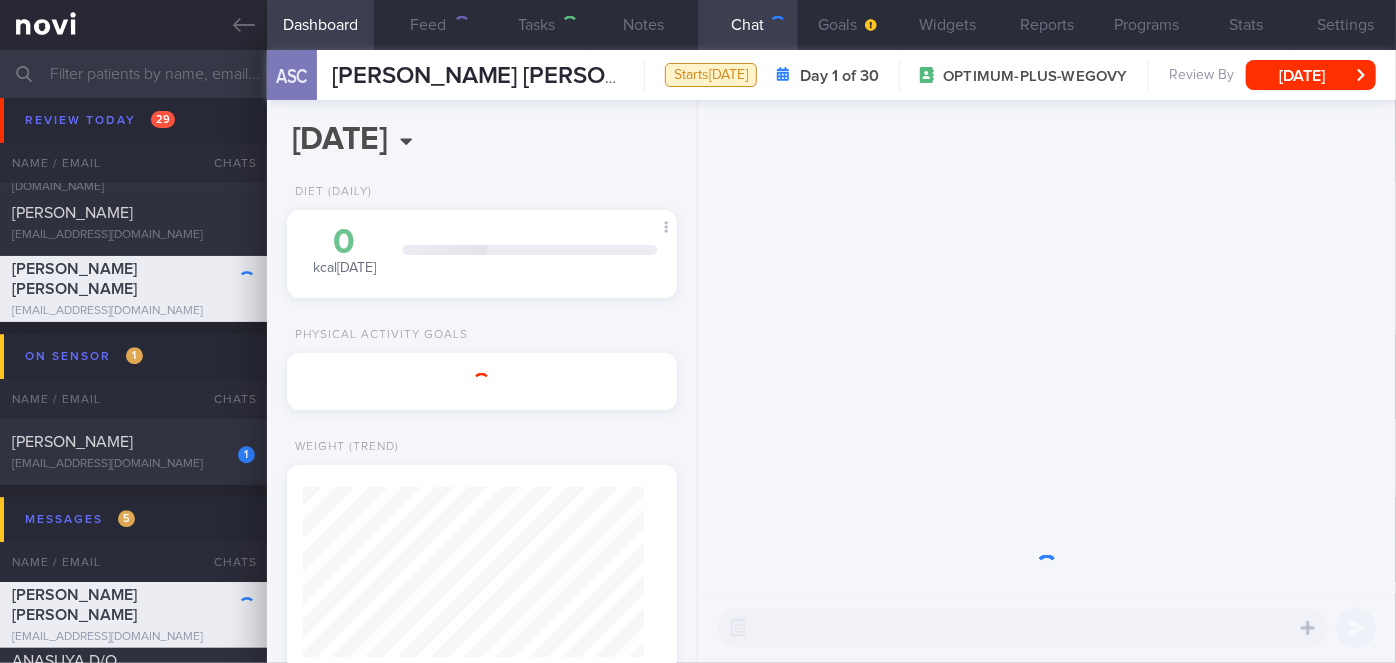 scroll, scrollTop: 999829, scrollLeft: 999658, axis: both 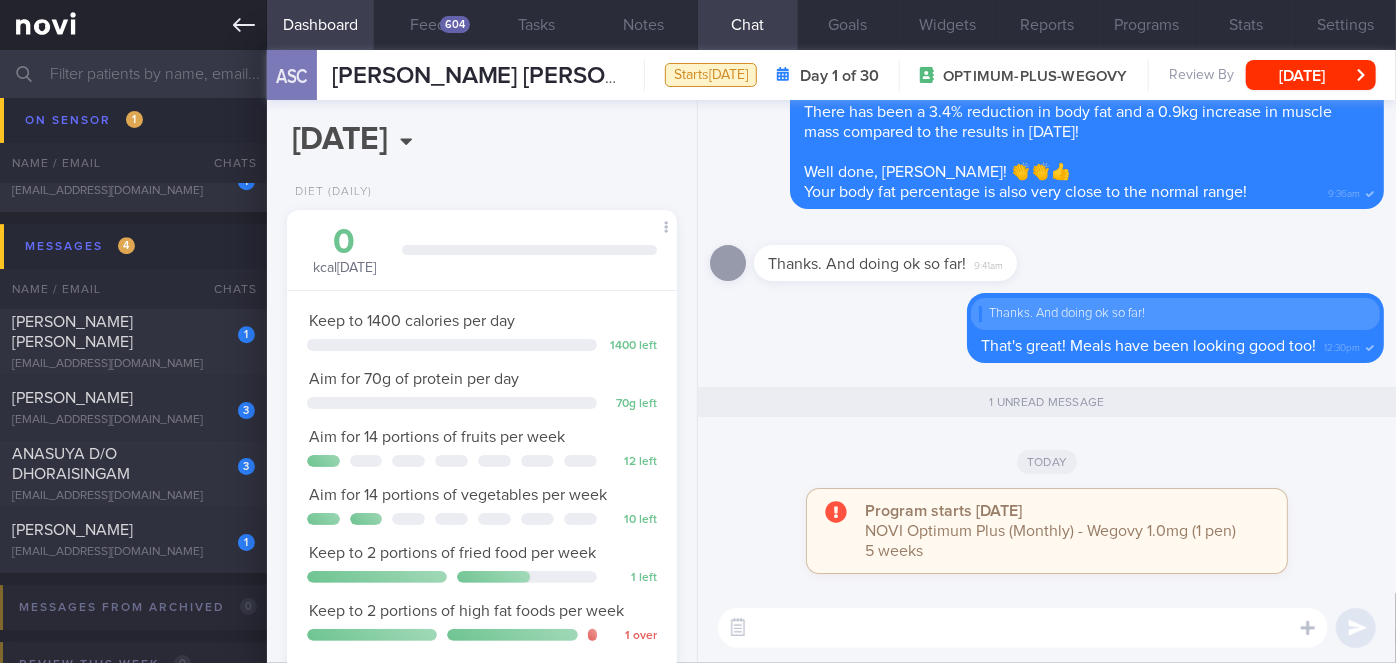 click 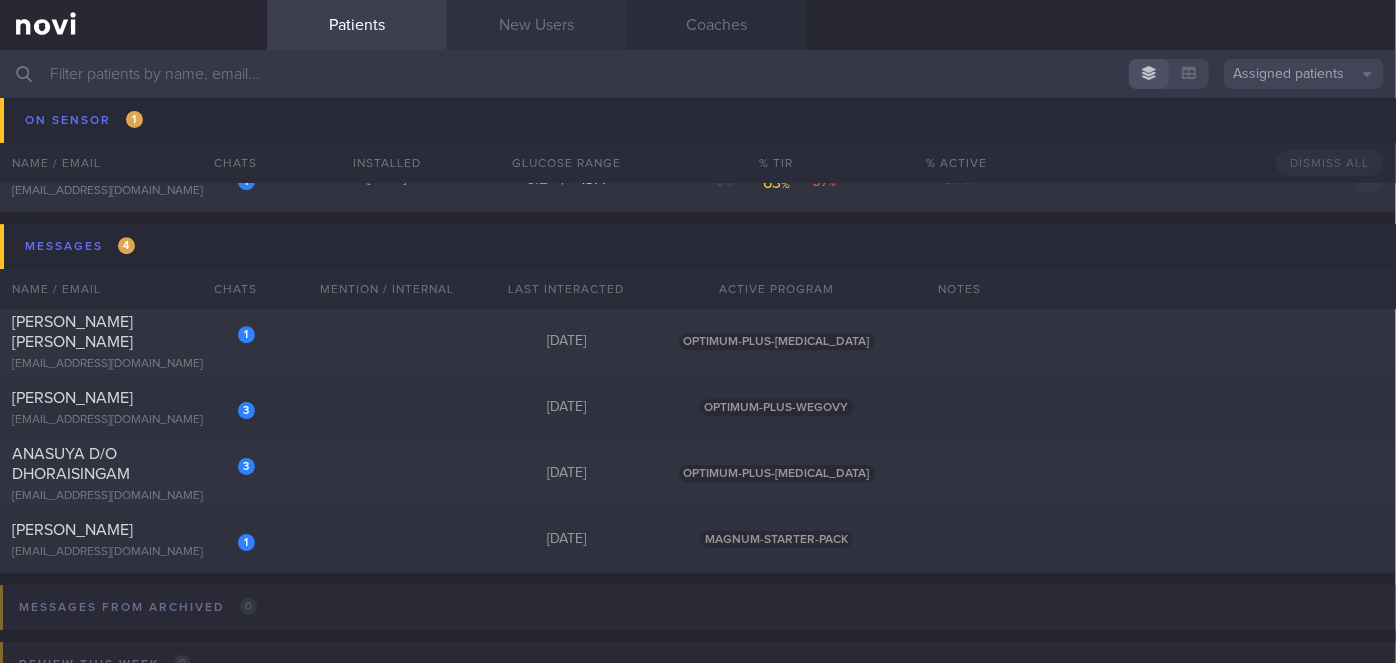 click on "New Users" at bounding box center (537, 25) 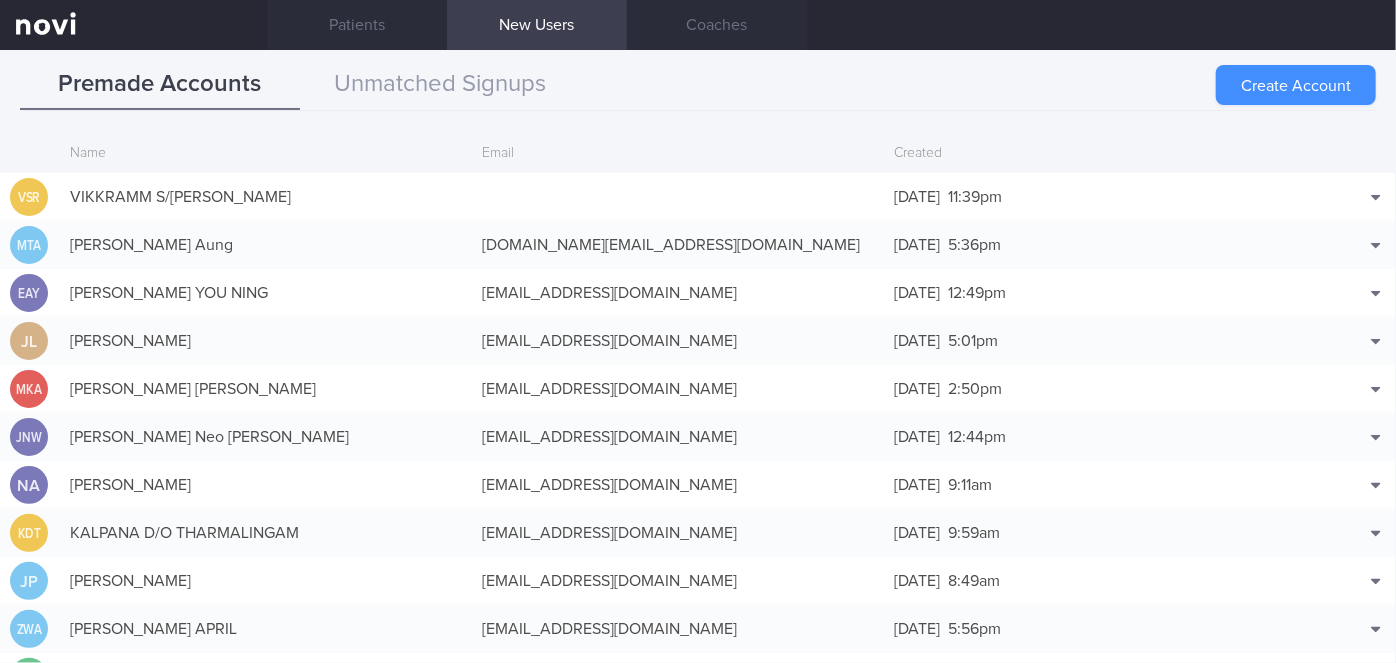click on "Create Account" at bounding box center [1296, 85] 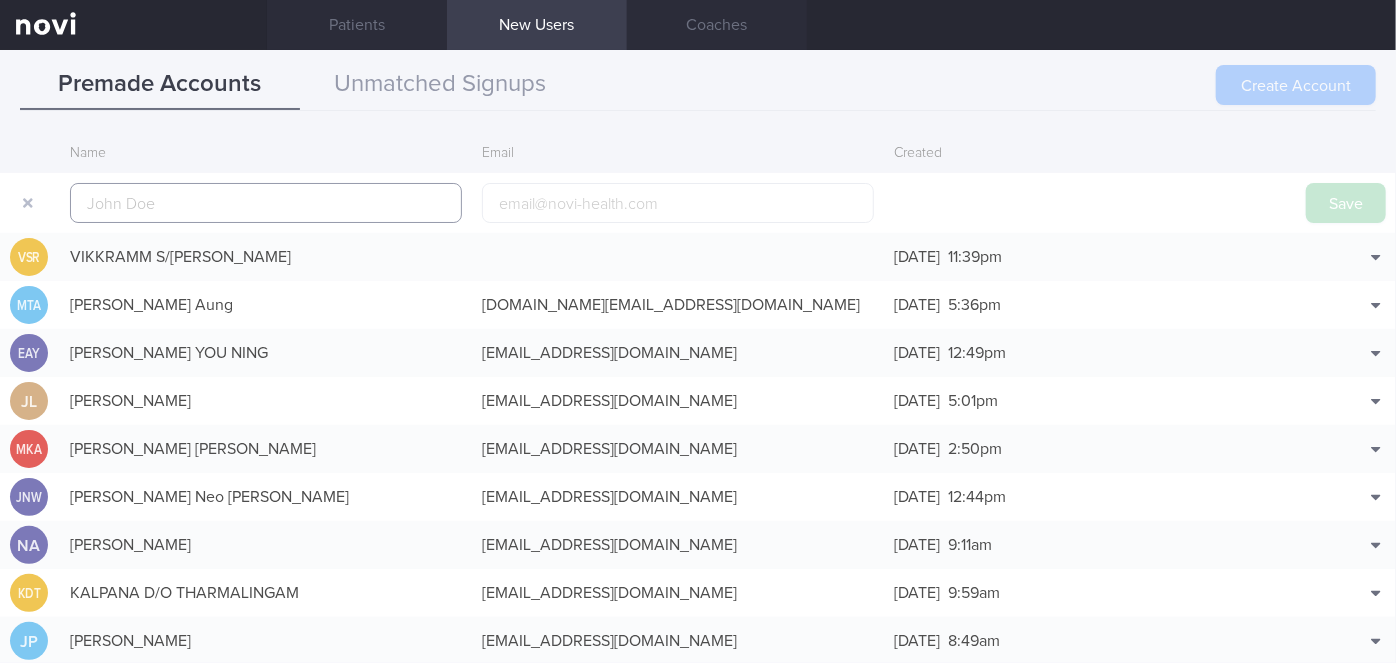 scroll, scrollTop: 48, scrollLeft: 0, axis: vertical 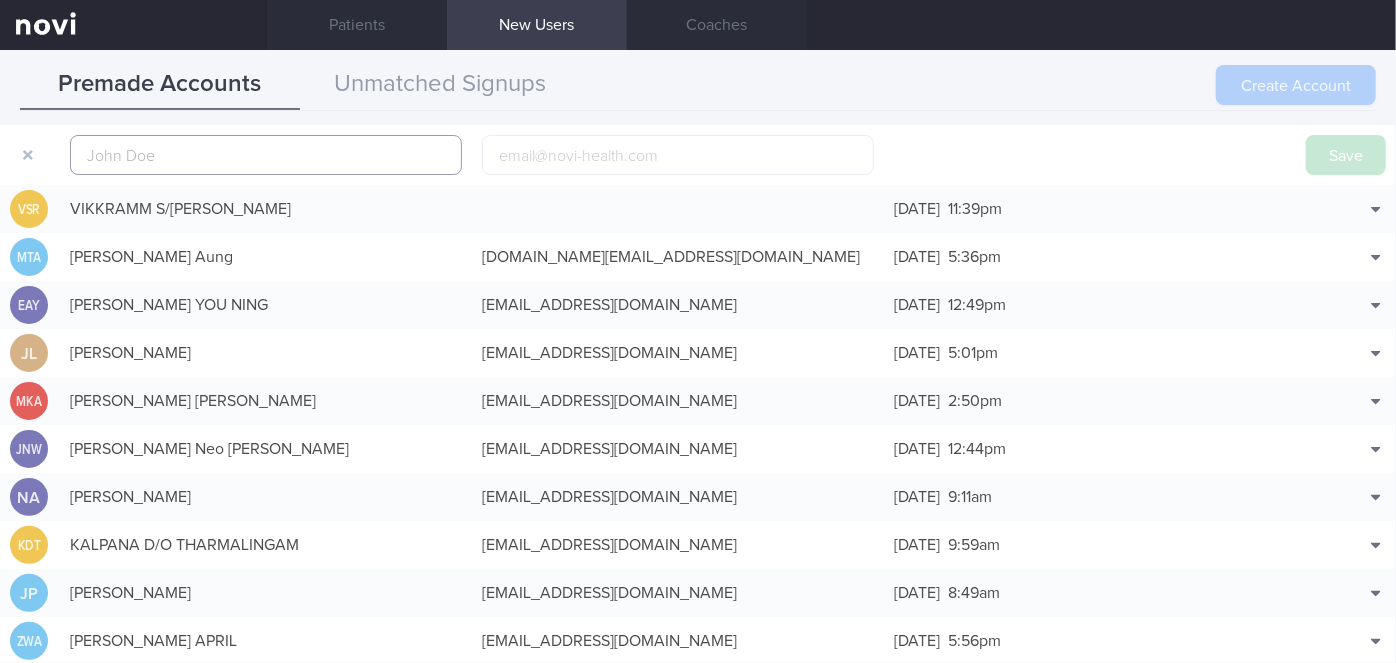 click at bounding box center (266, 155) 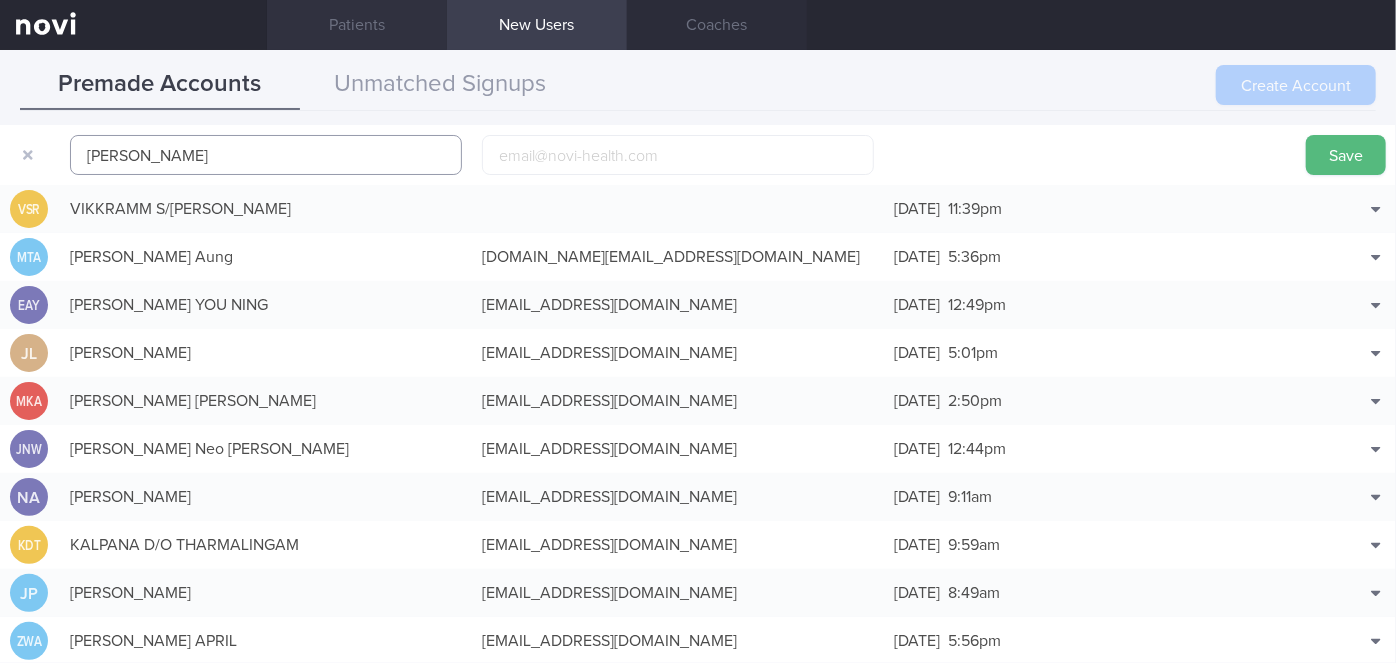 type on "[PERSON_NAME]" 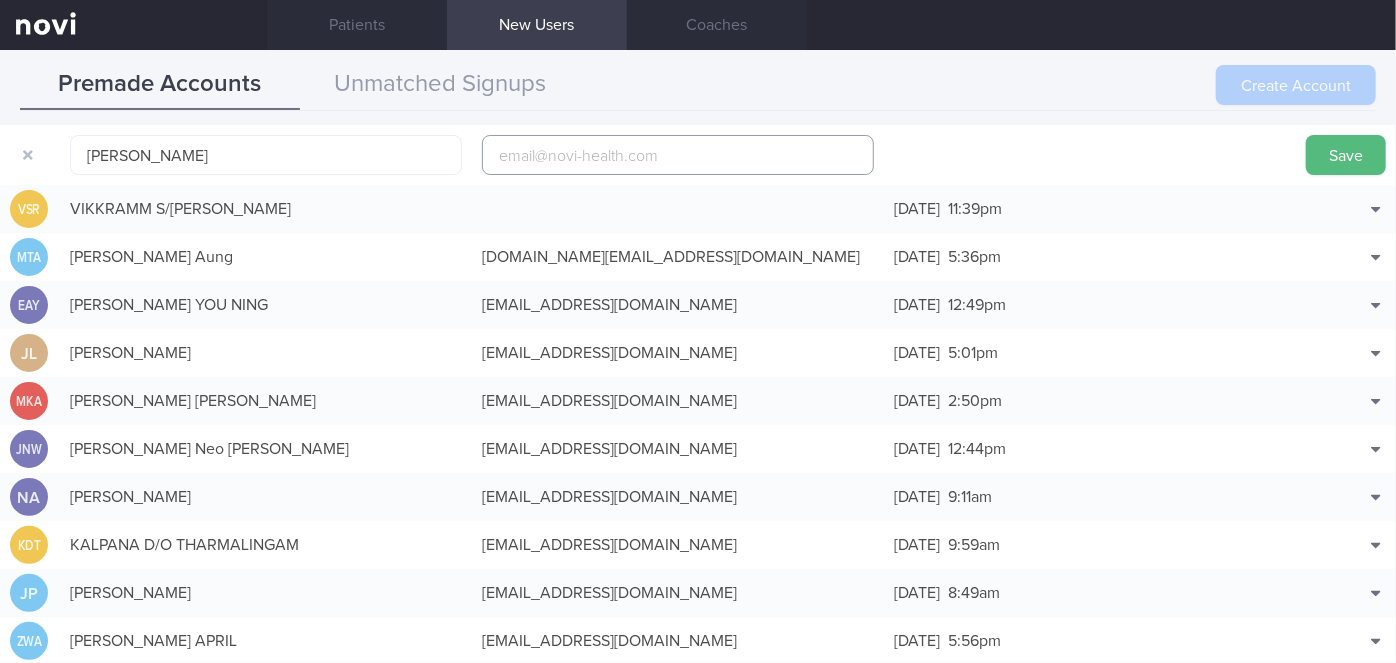 click at bounding box center [678, 155] 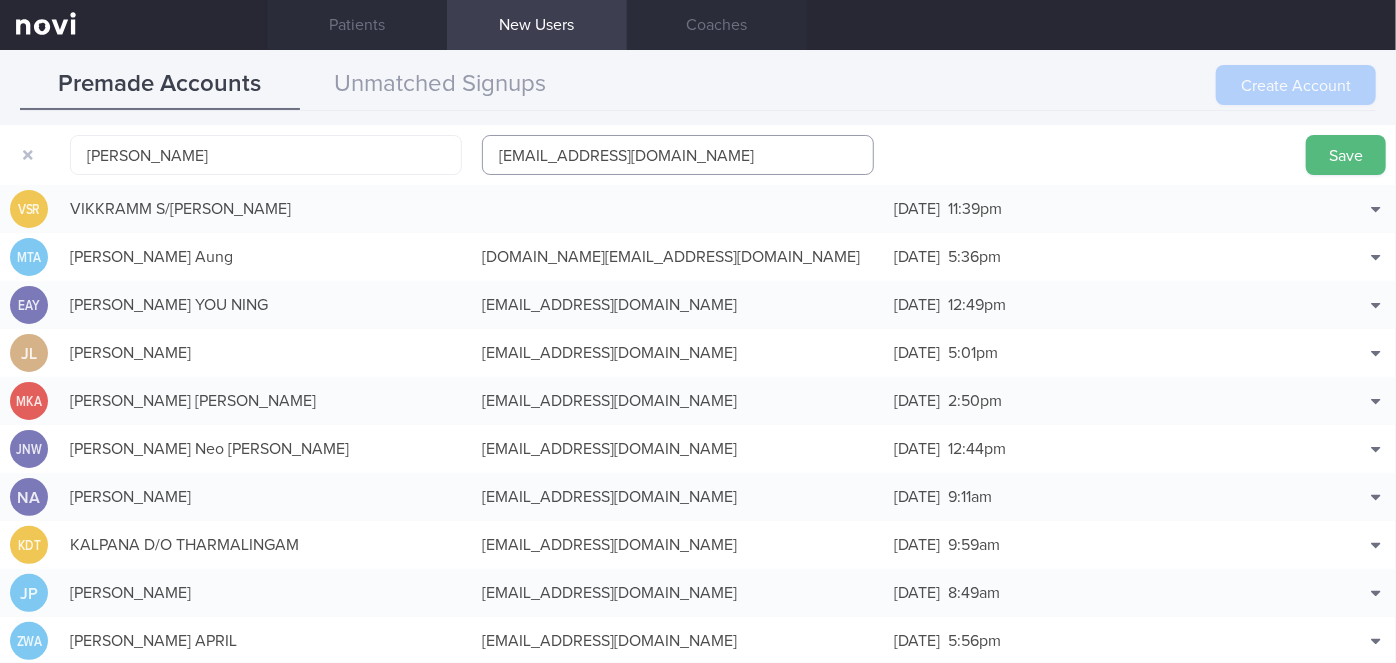 click on "[EMAIL_ADDRESS][DOMAIN_NAME]" at bounding box center (678, 155) 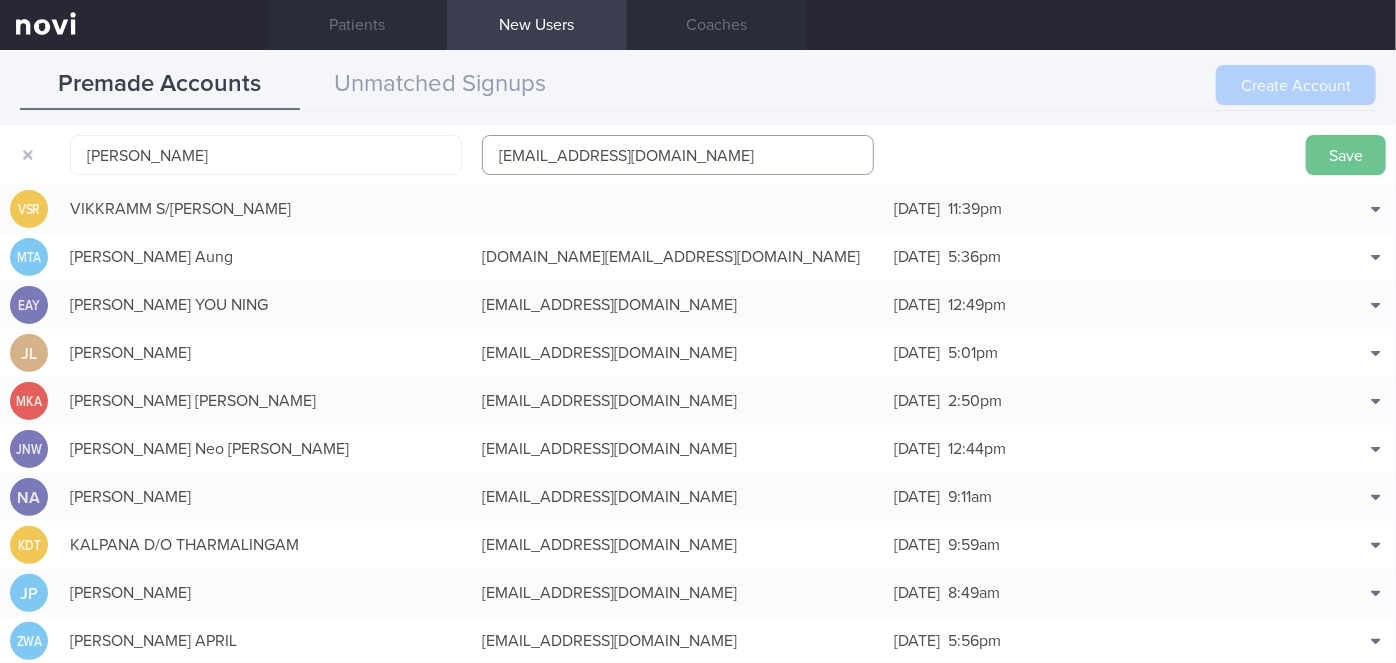 type on "[EMAIL_ADDRESS][DOMAIN_NAME]" 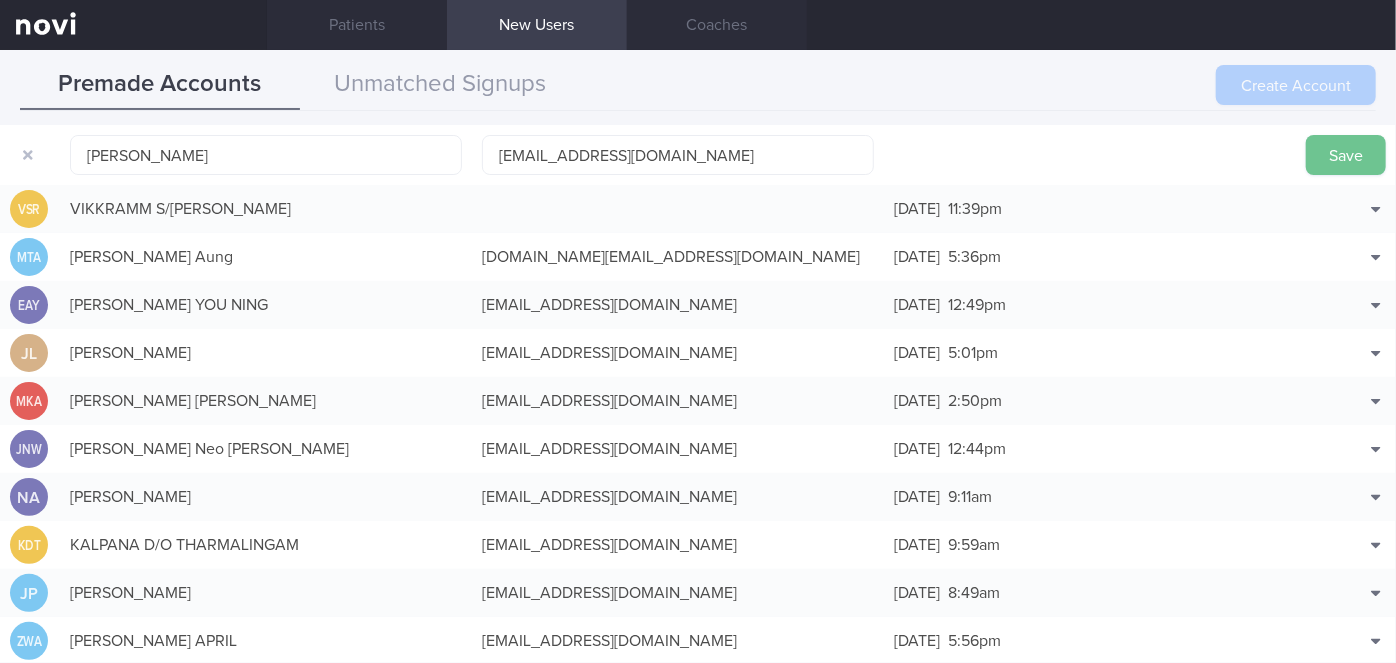 click on "Save" at bounding box center [1346, 155] 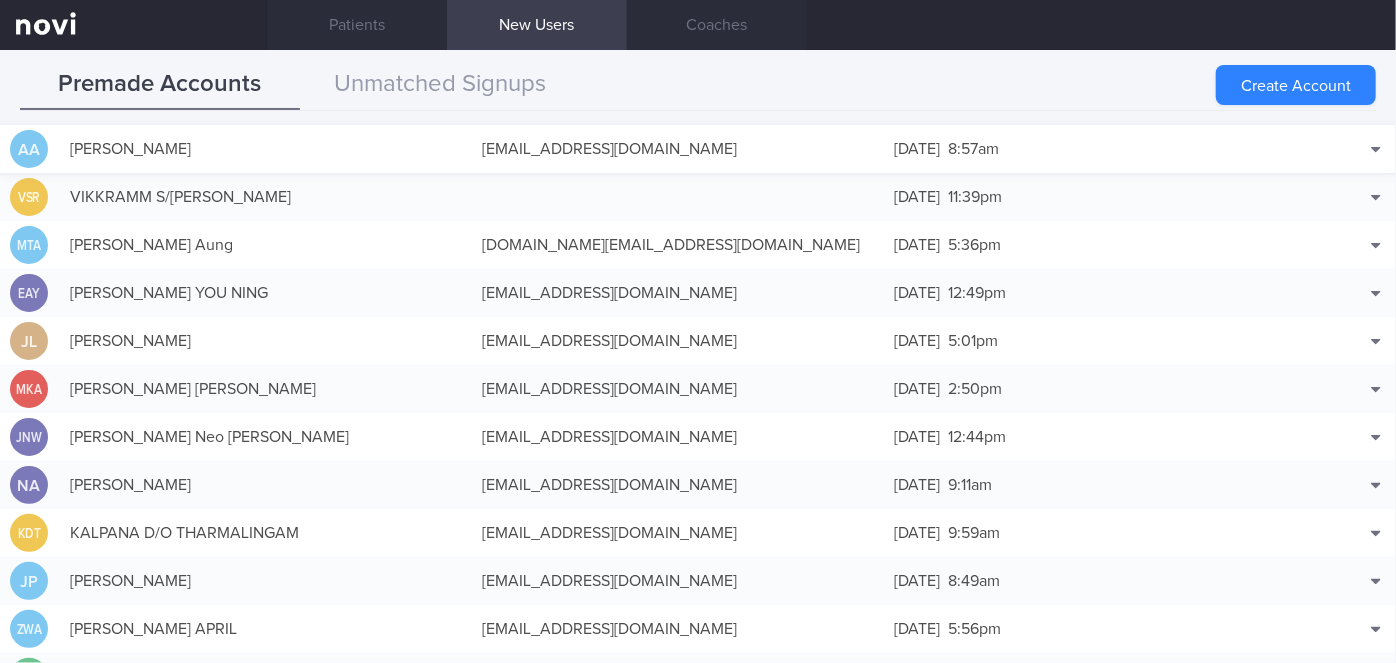 click on "[PERSON_NAME]" at bounding box center [266, 149] 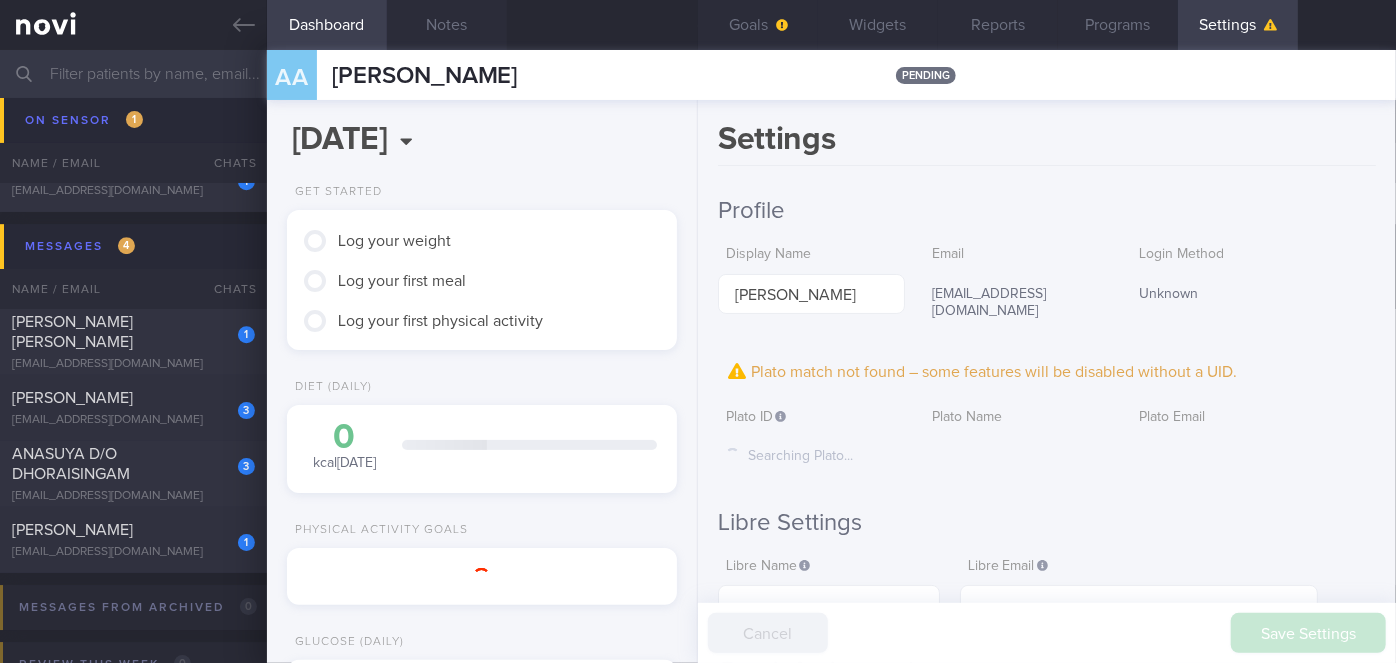 scroll, scrollTop: 999826, scrollLeft: 999650, axis: both 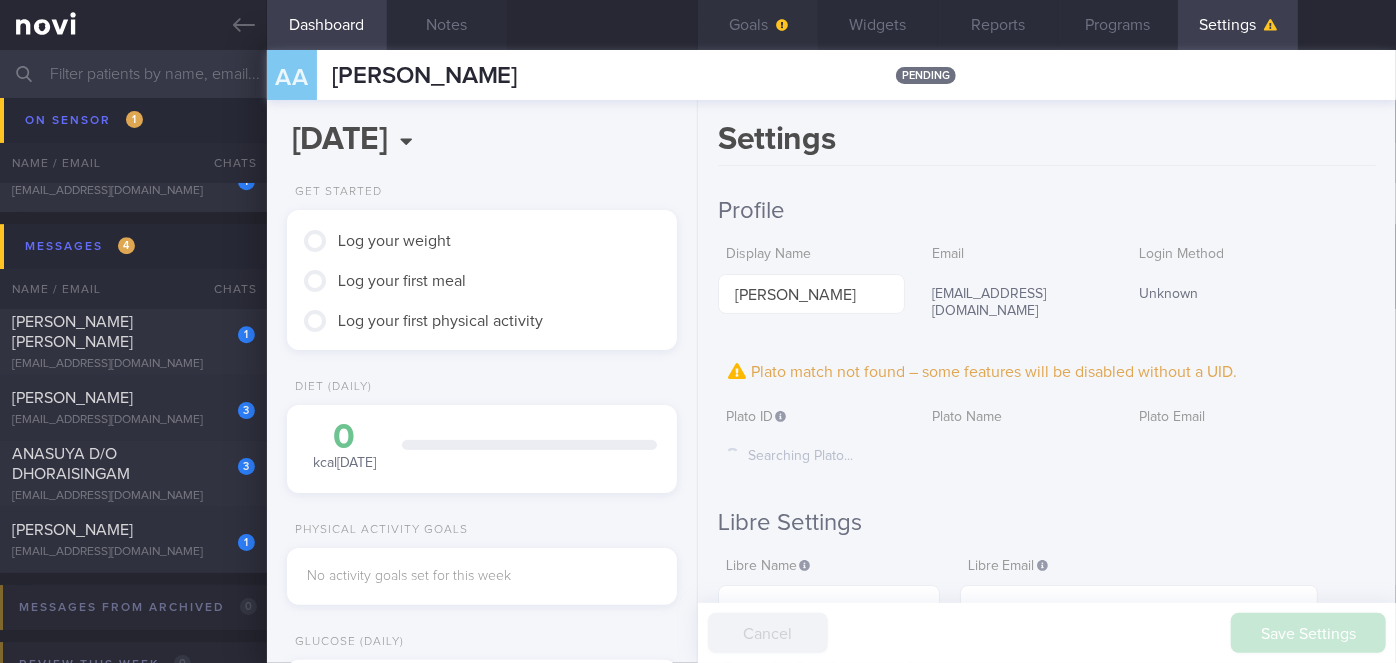 click on "Goals" at bounding box center [758, 25] 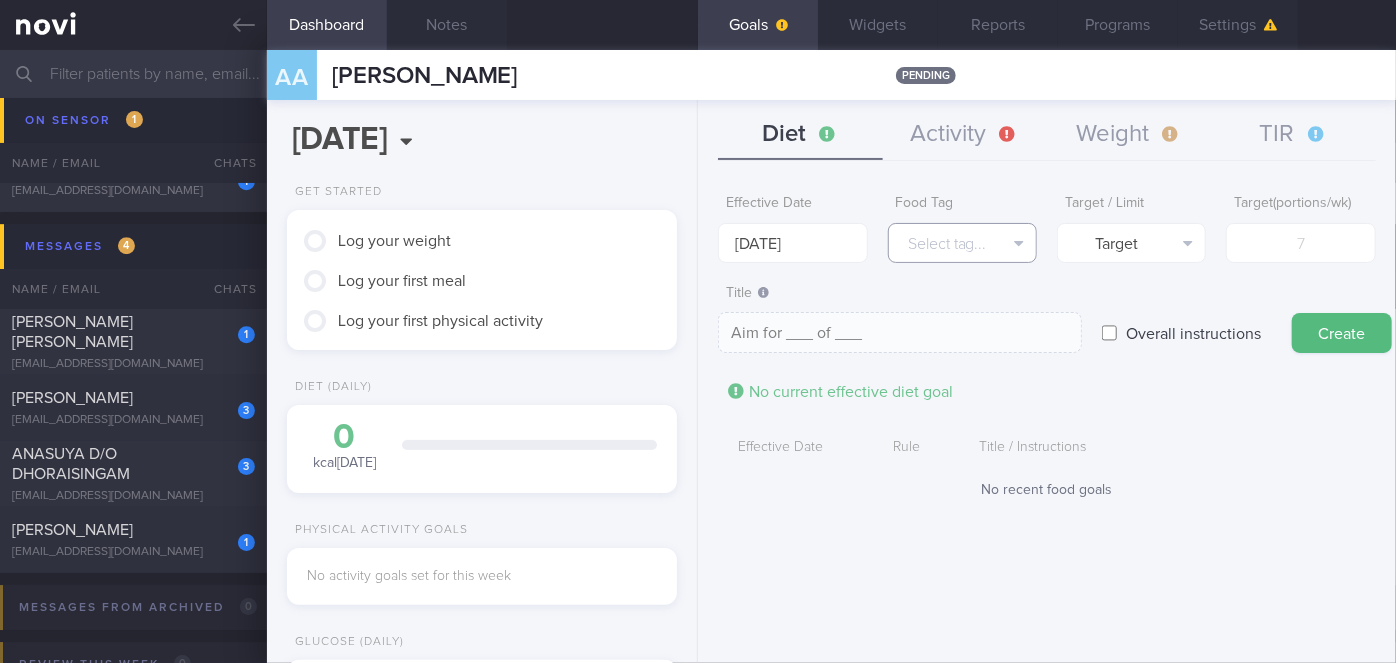 click on "Select tag..." at bounding box center [962, 243] 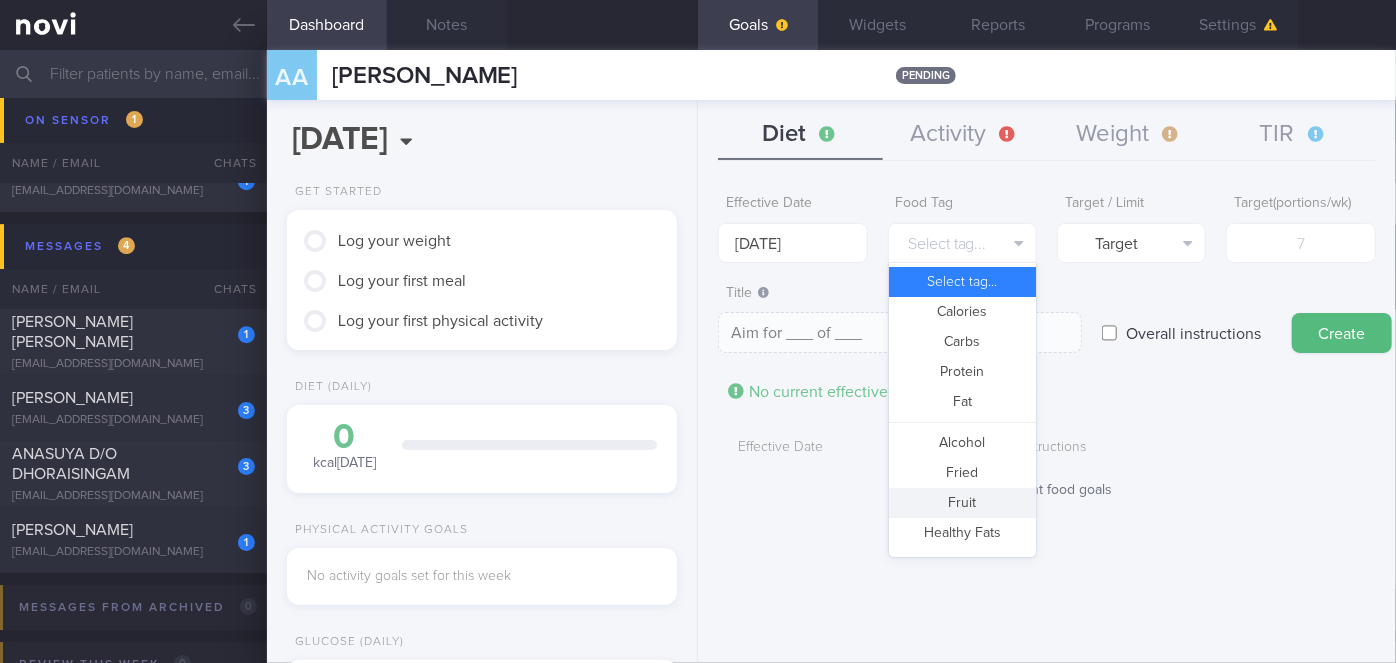 click on "Fruit" at bounding box center (962, 503) 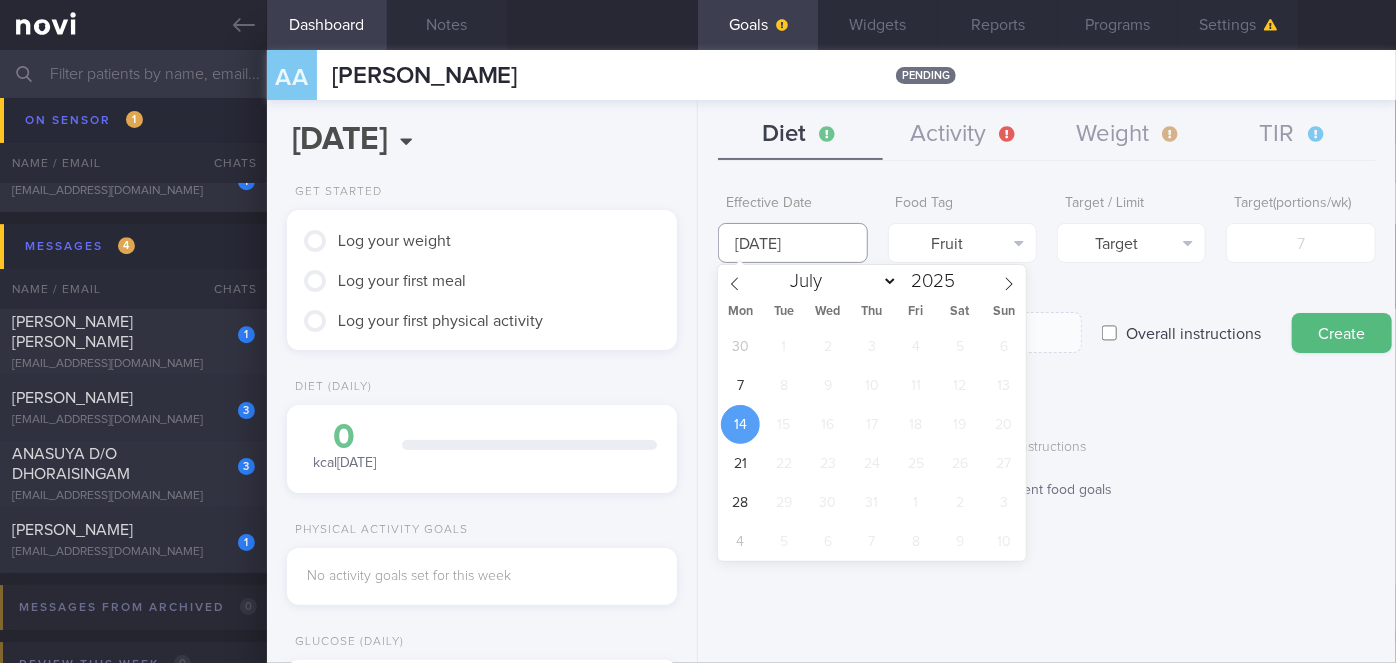 click on "[DATE]" at bounding box center [792, 243] 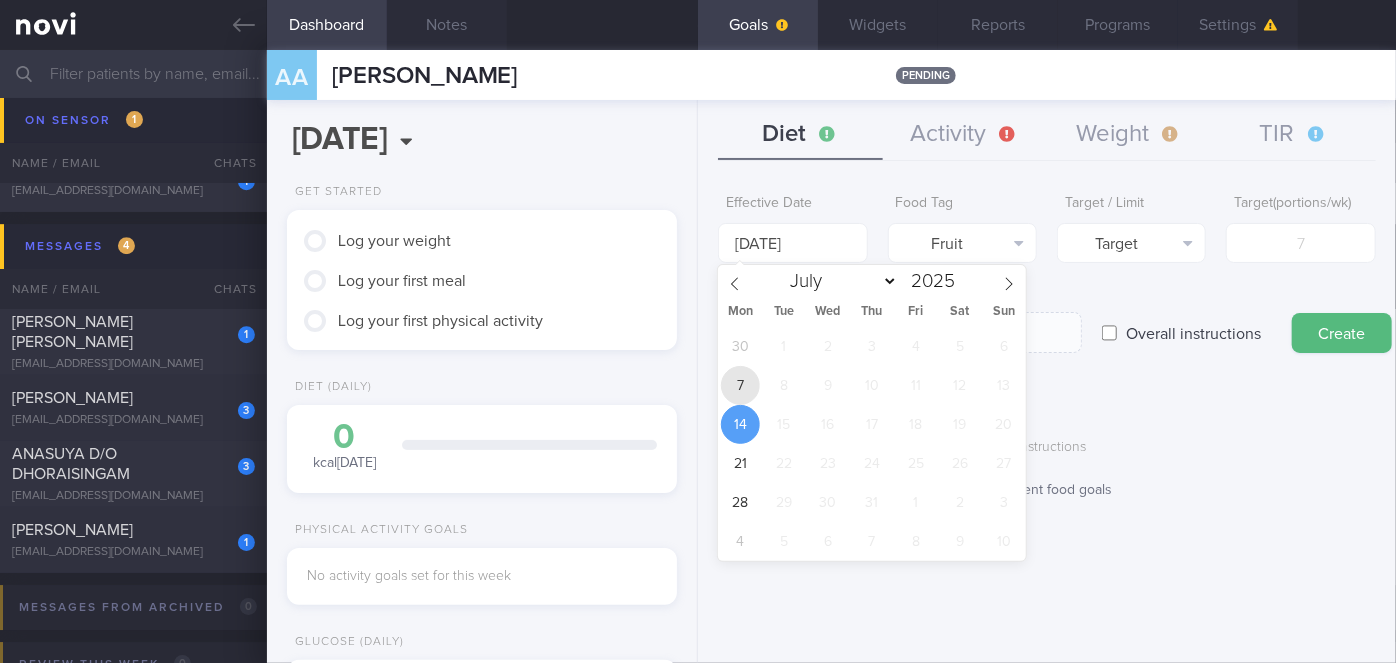 click on "7" at bounding box center [740, 385] 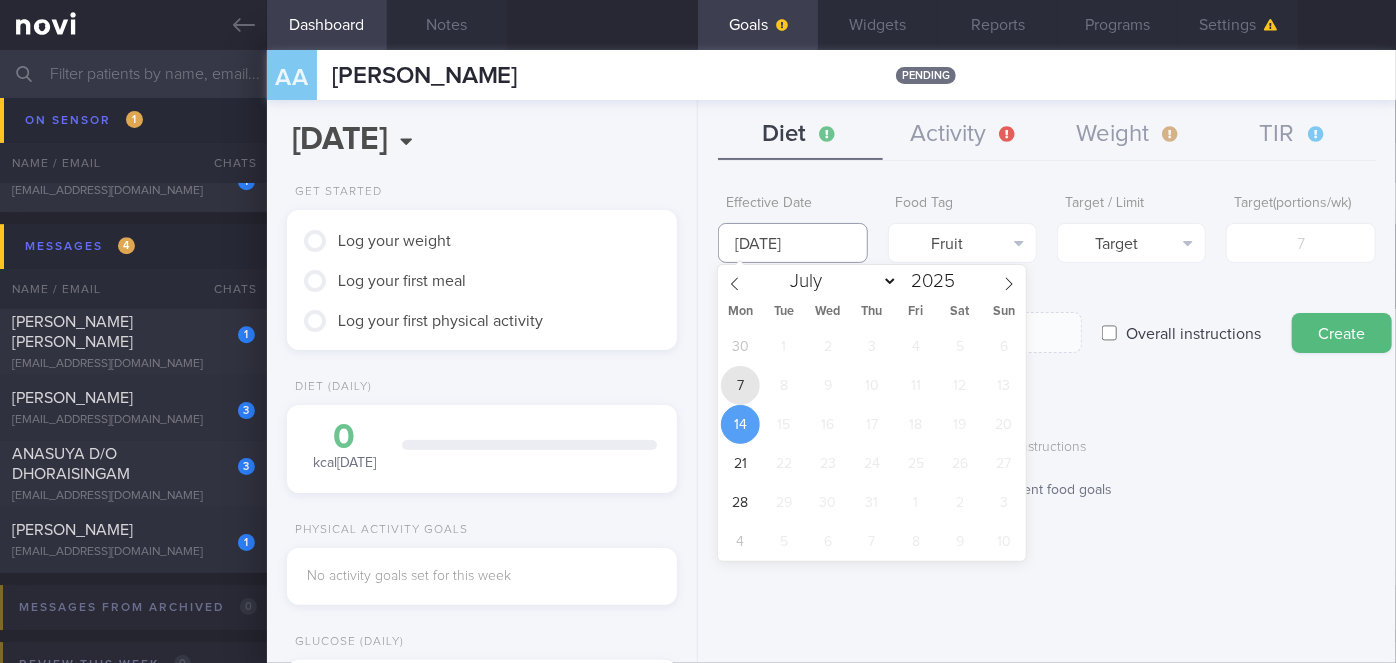 type on "[DATE]" 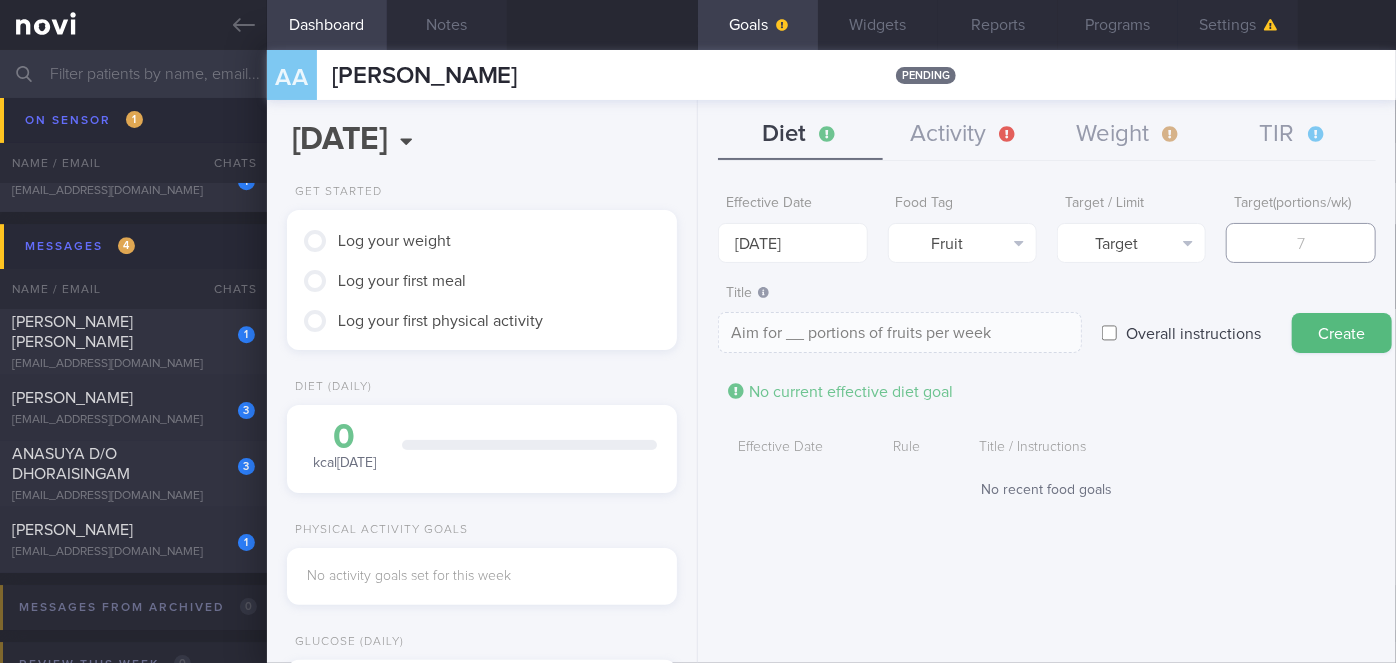 click at bounding box center (1300, 243) 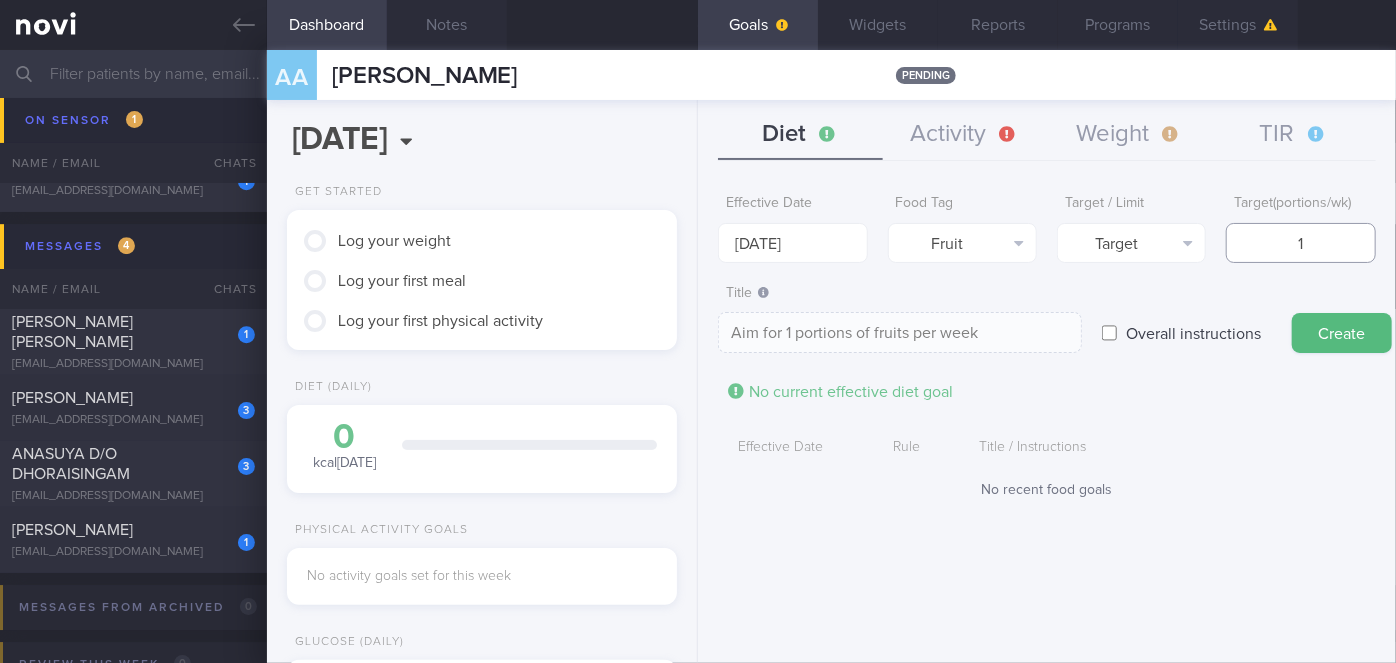 type on "14" 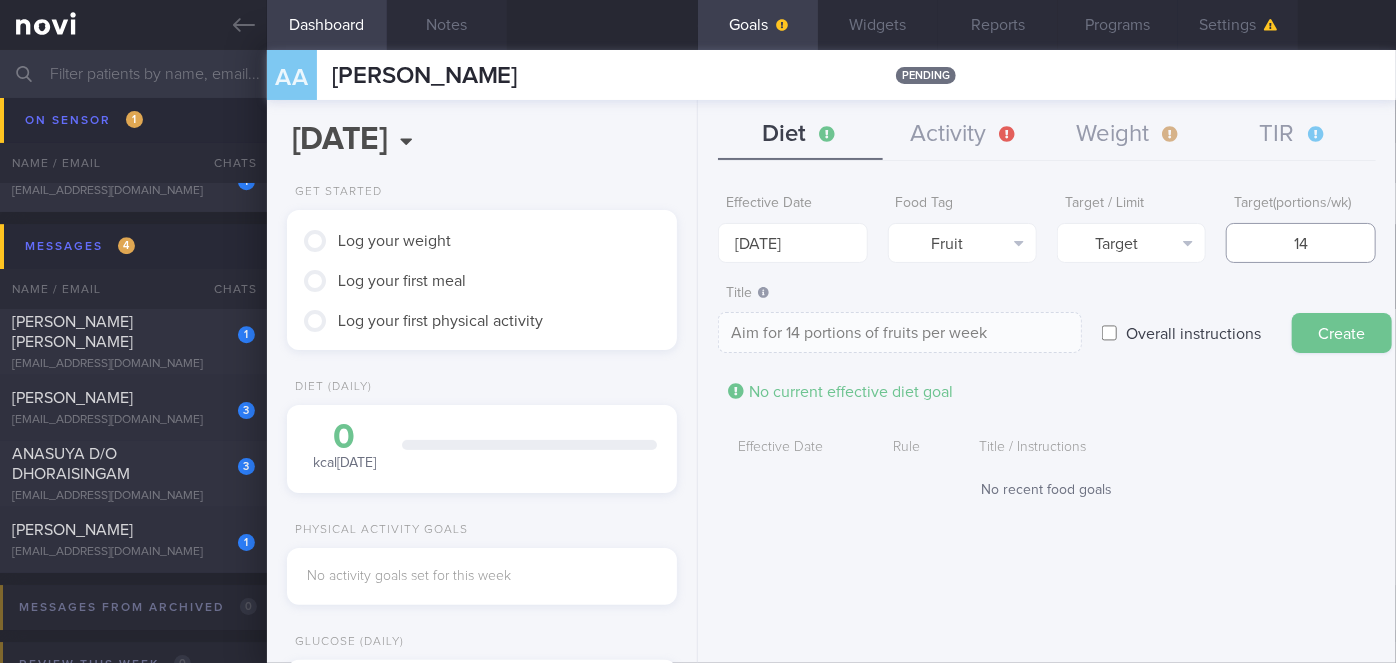 type on "14" 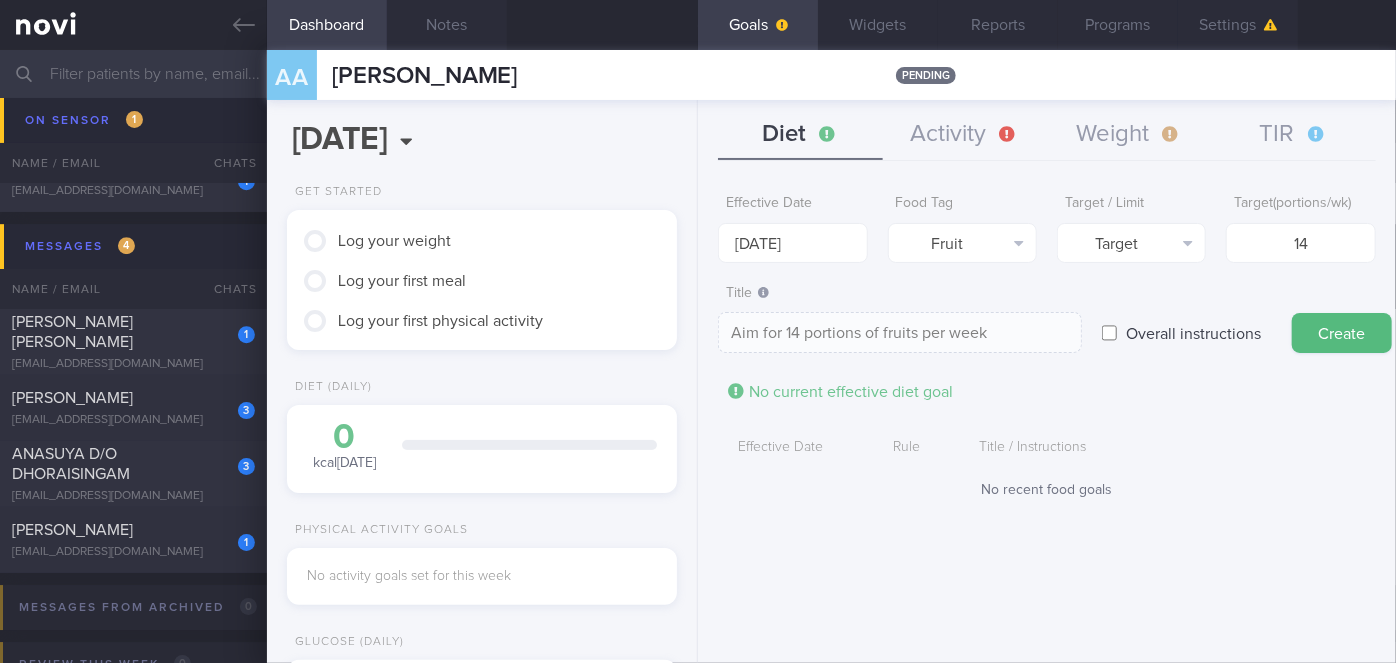 drag, startPoint x: 1331, startPoint y: 330, endPoint x: 1303, endPoint y: 326, distance: 28.284271 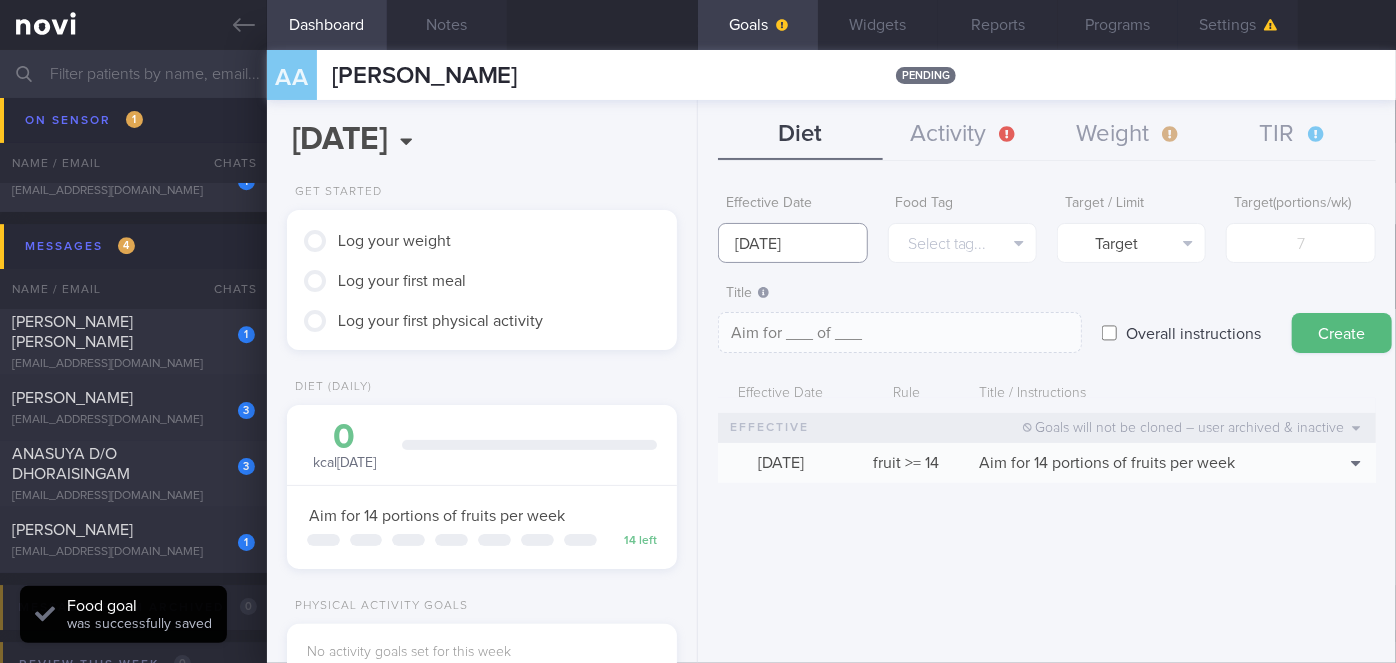 click on "[DATE]" at bounding box center (792, 243) 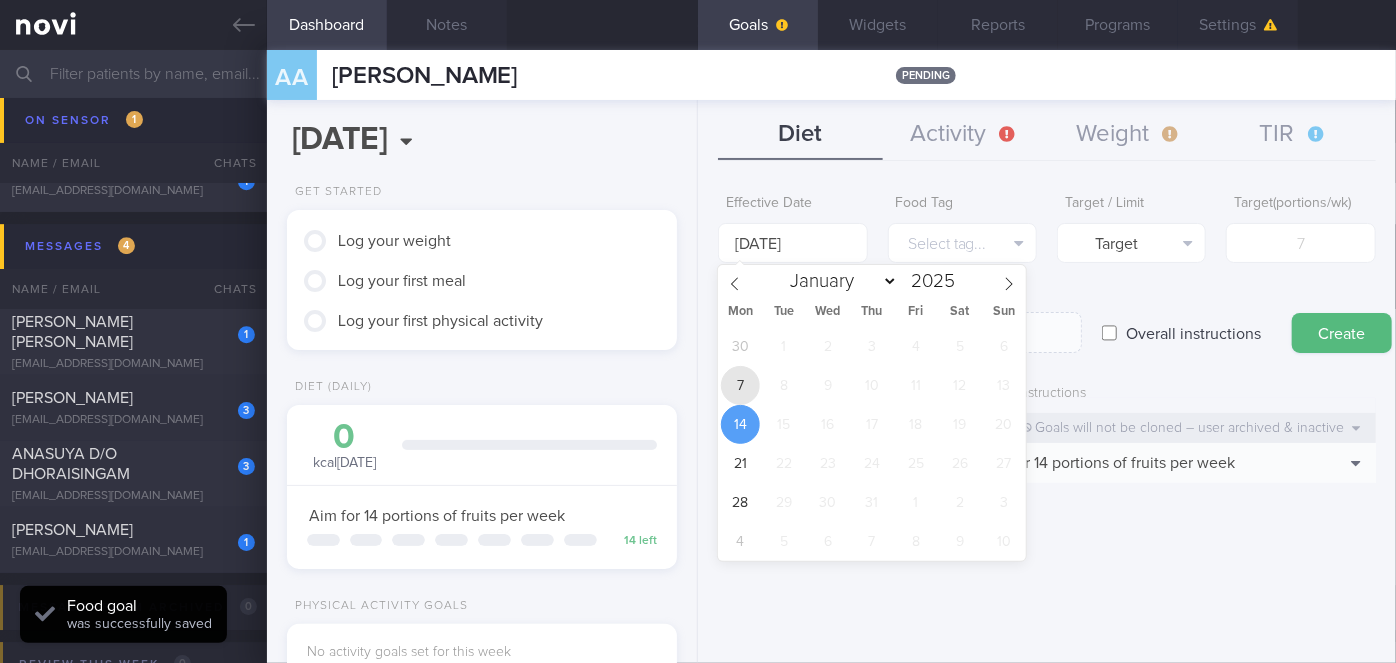 click on "7" at bounding box center (740, 385) 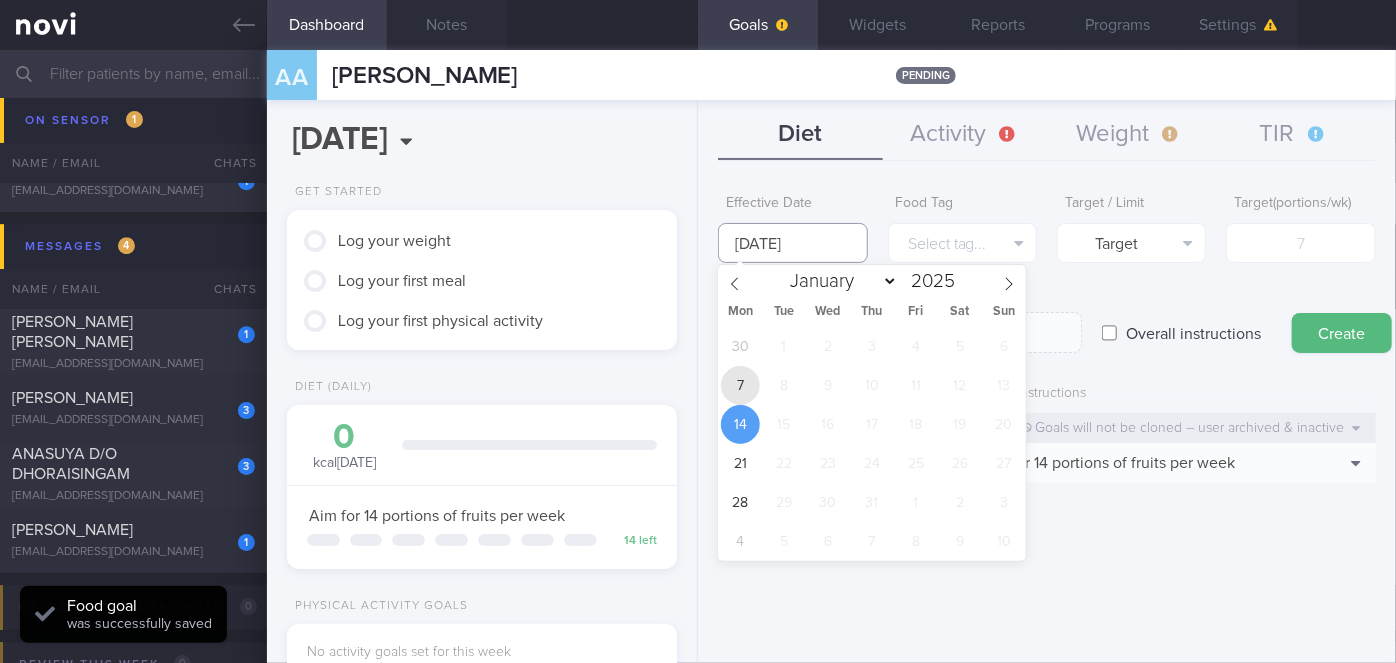 type on "[DATE]" 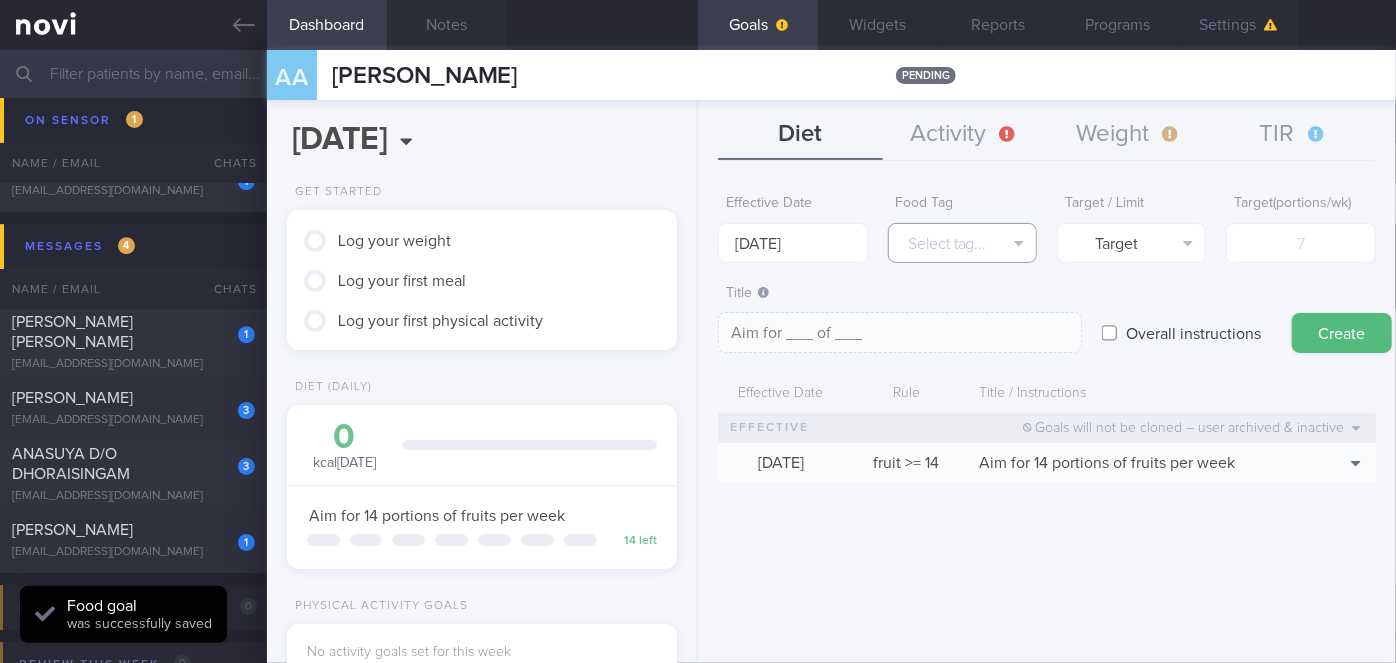 click on "Select tag..." at bounding box center [962, 243] 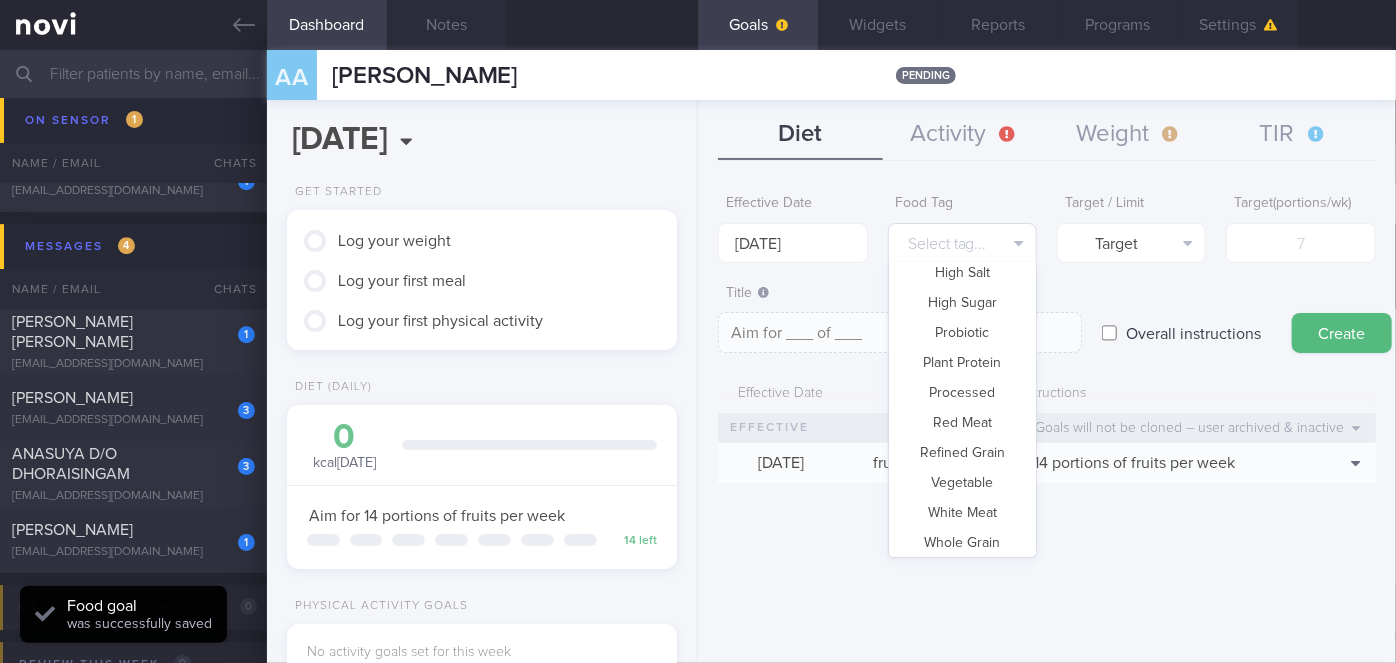 scroll, scrollTop: 594, scrollLeft: 0, axis: vertical 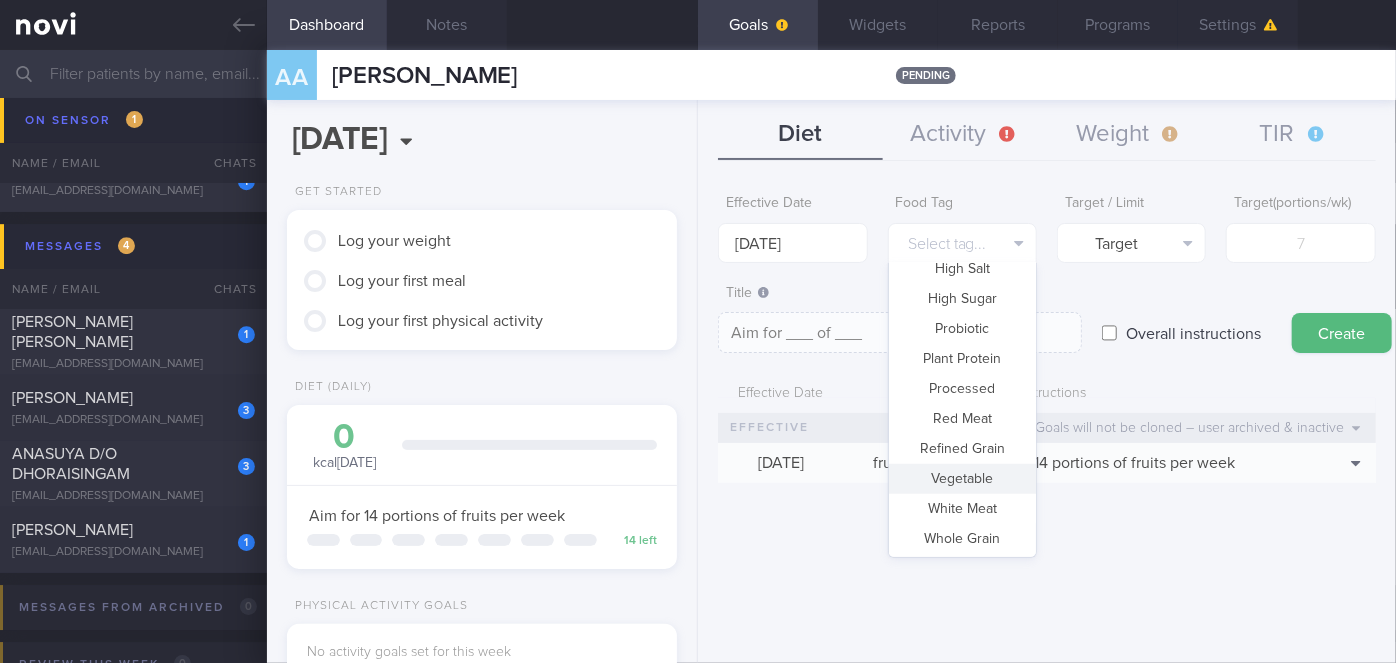 click on "Vegetable" at bounding box center (962, 479) 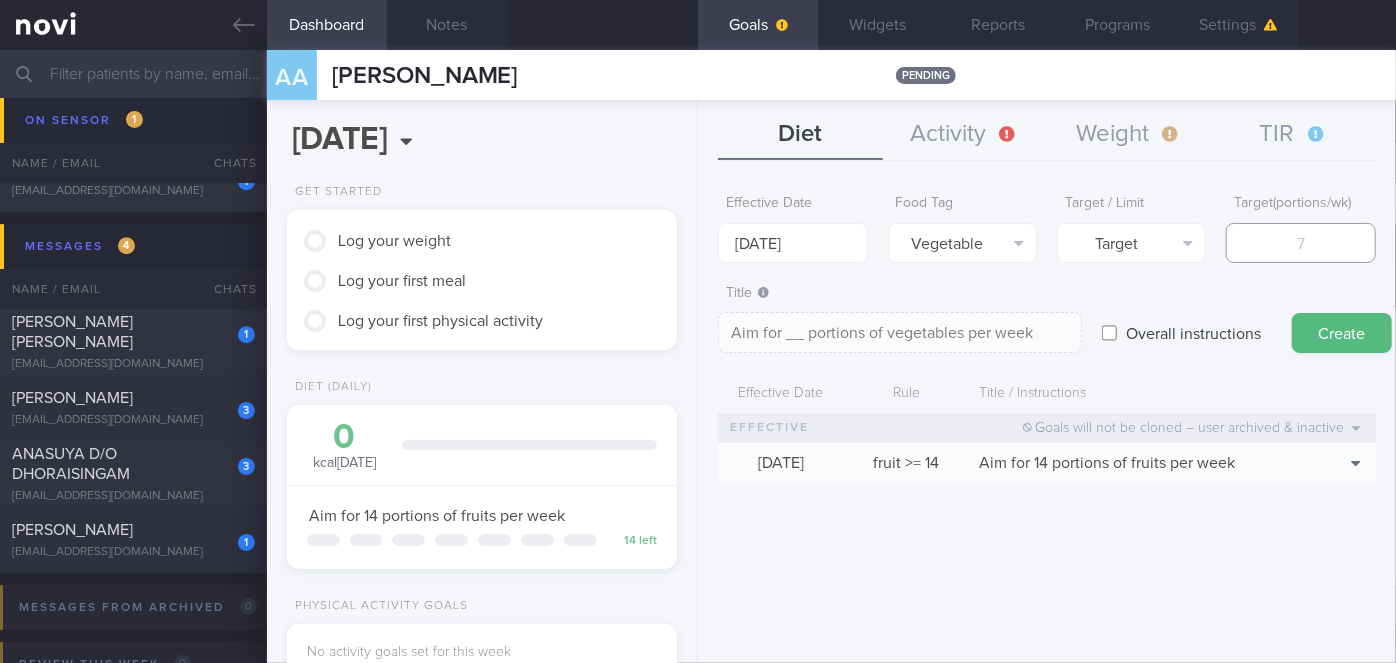 click at bounding box center [1300, 243] 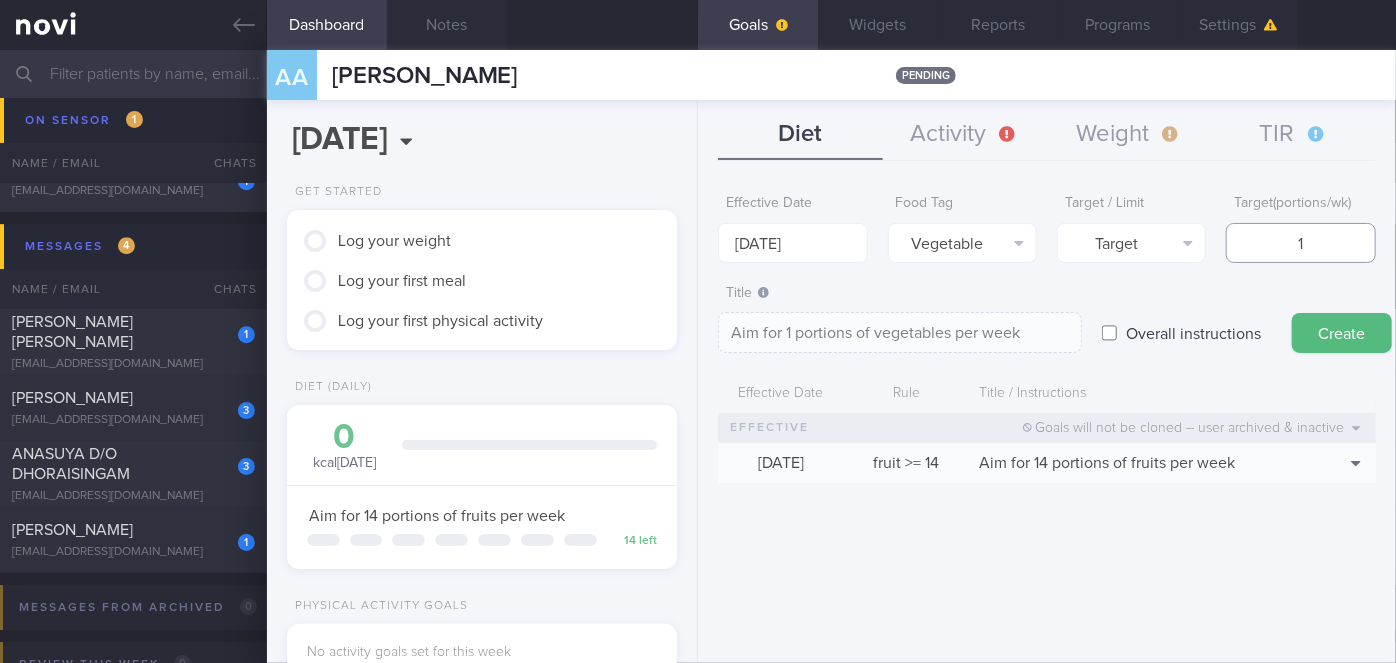 type on "14" 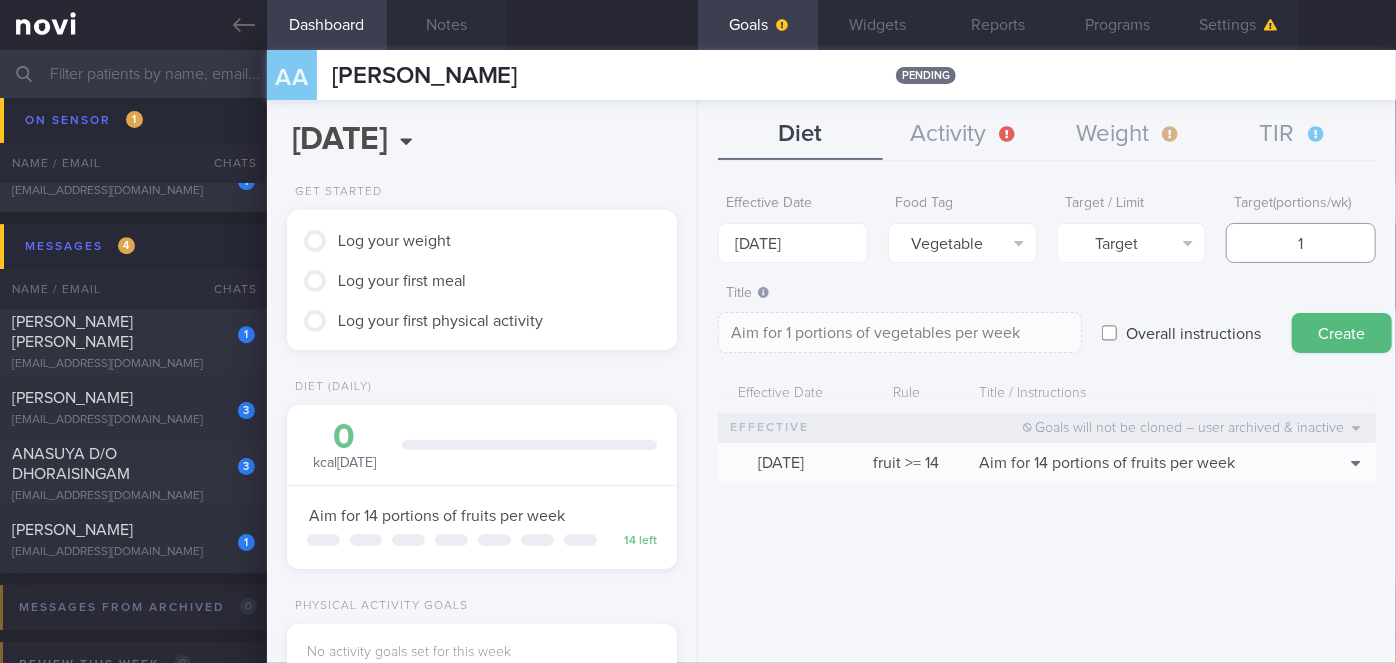 type on "Aim for 14 portions of vegetables per week" 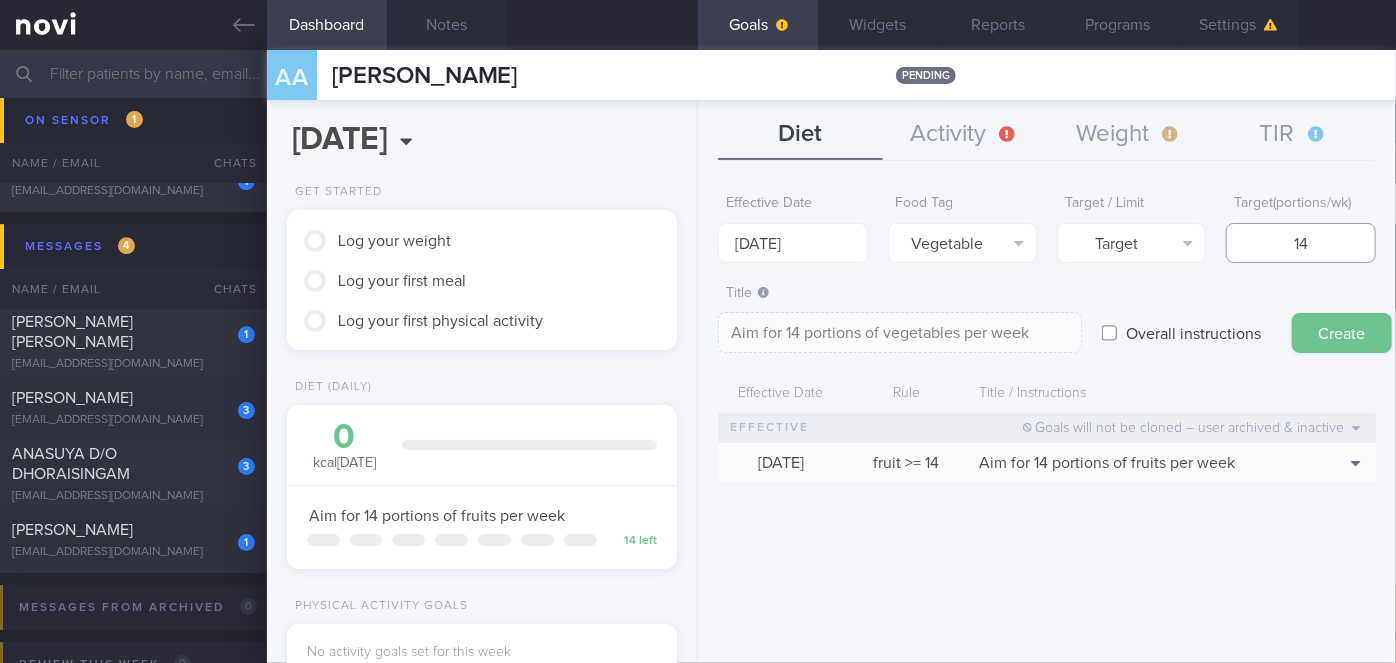type on "14" 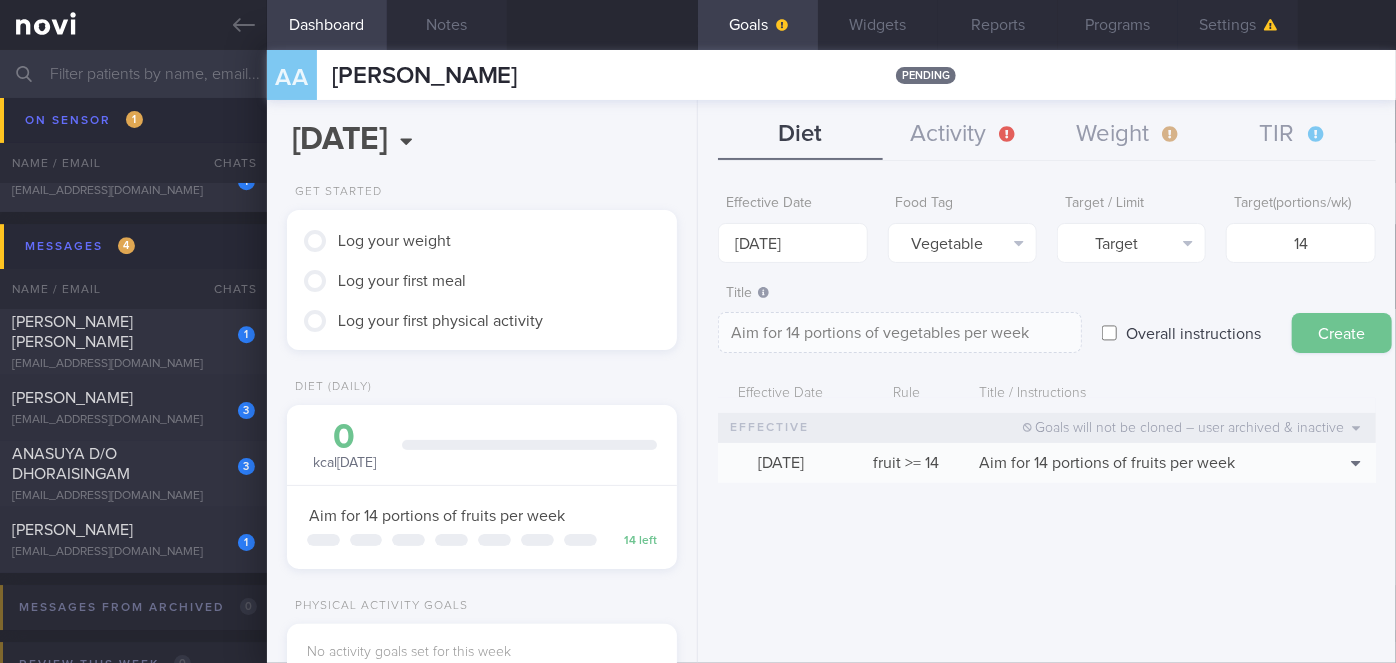 click on "Create" at bounding box center [1342, 333] 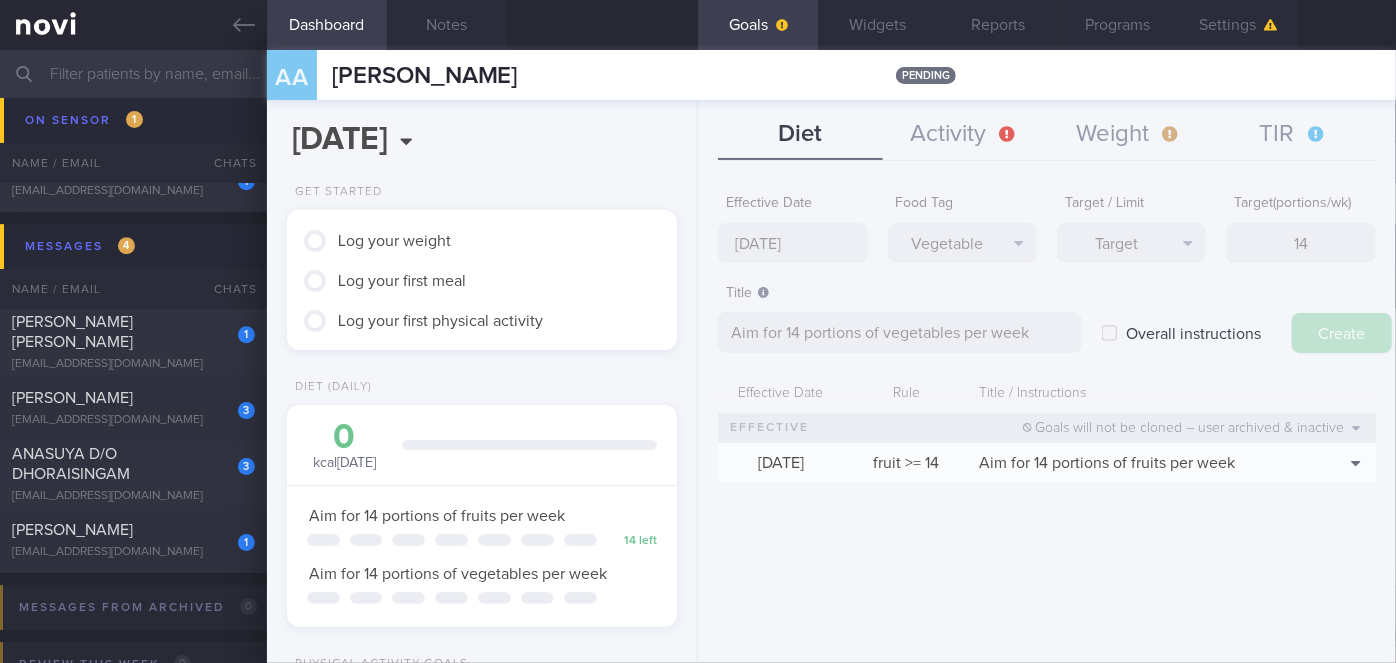 type on "[DATE]" 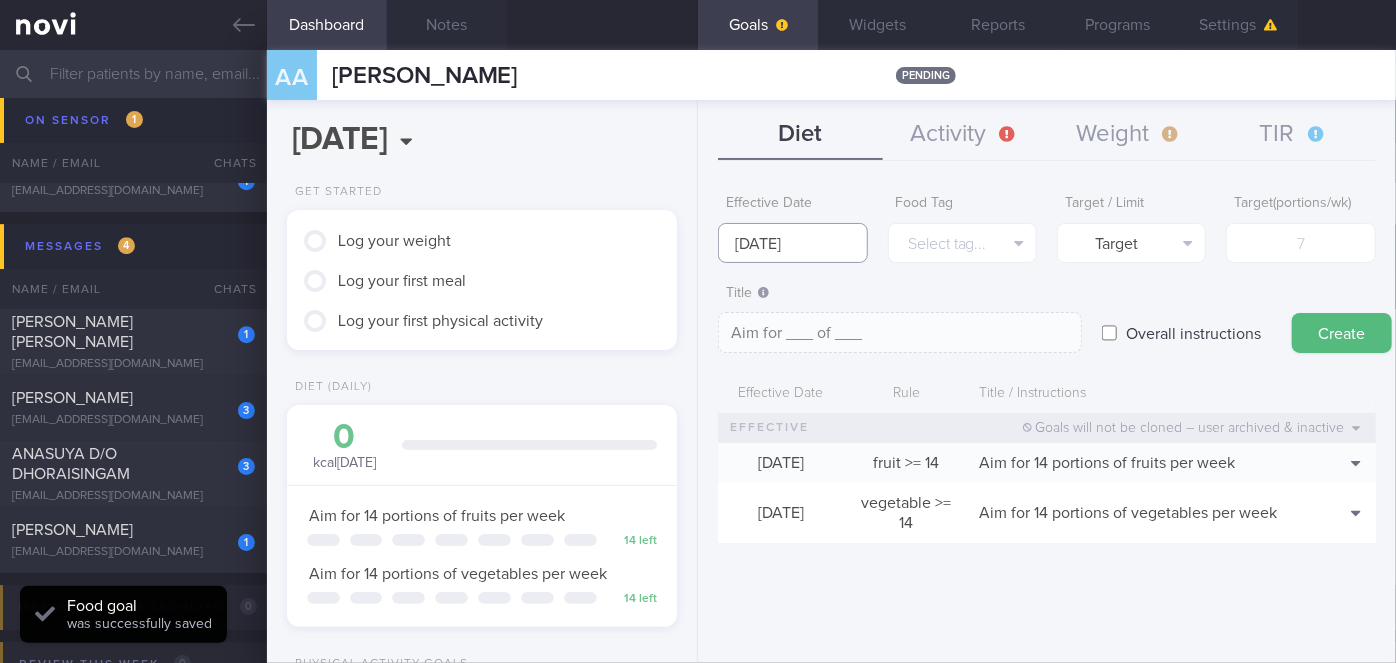 click on "[DATE]" at bounding box center [792, 243] 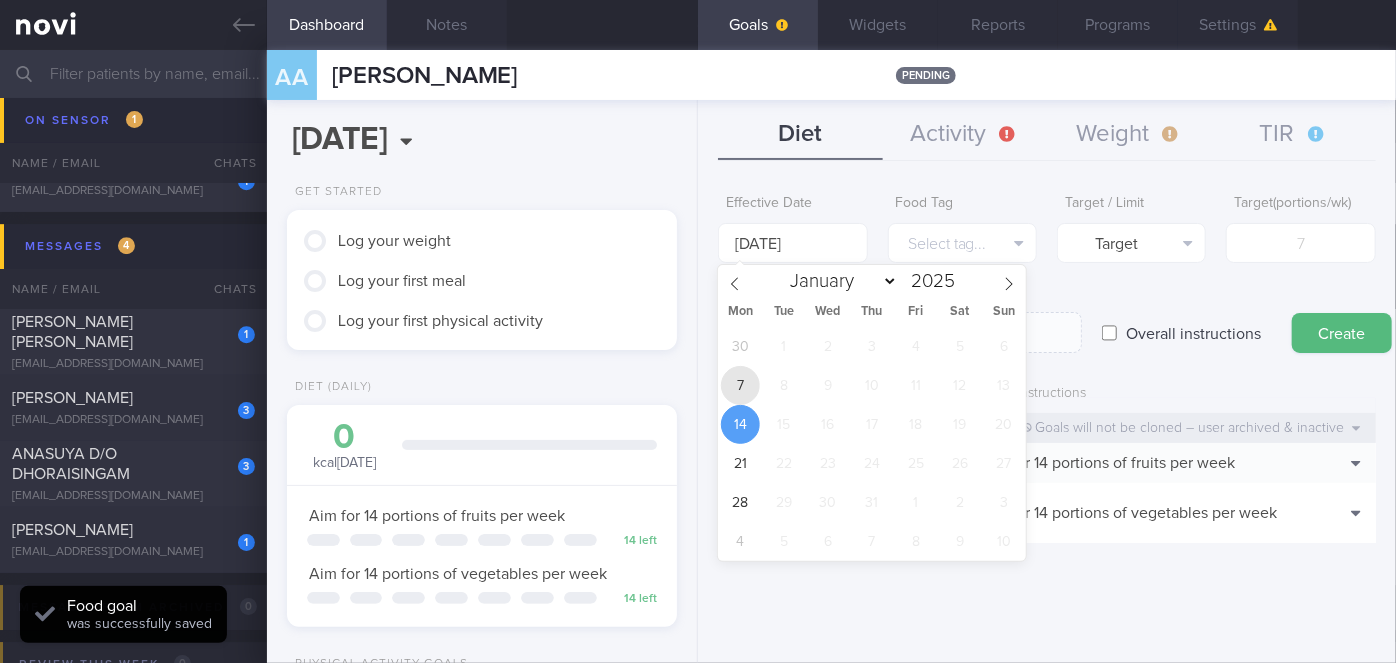 click on "7" at bounding box center (740, 385) 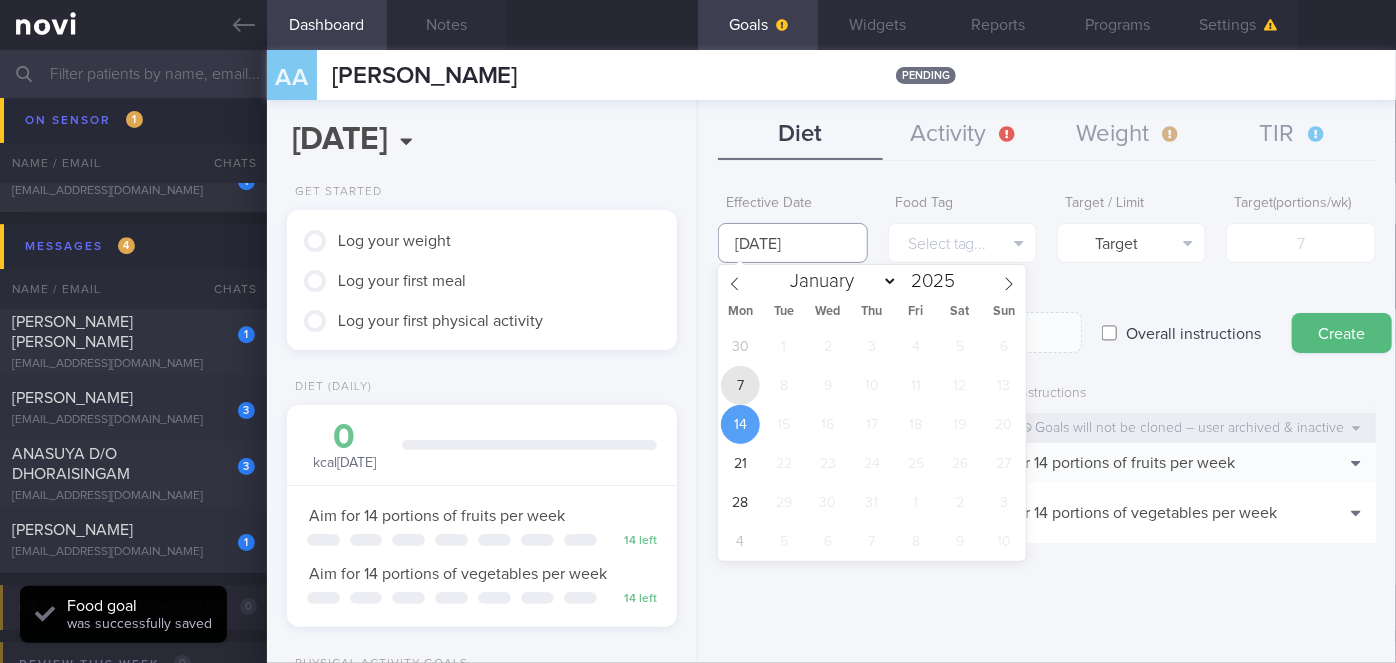 type on "[DATE]" 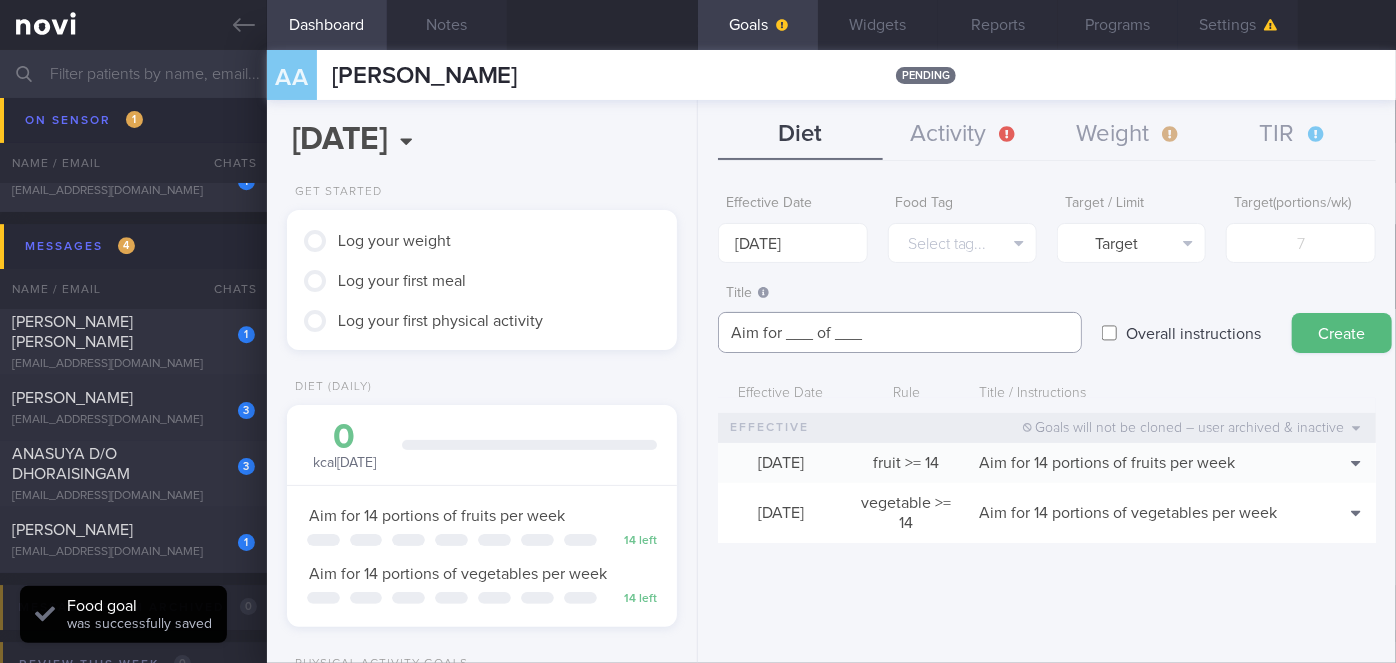 click on "Aim for ___ of ___" at bounding box center (900, 332) 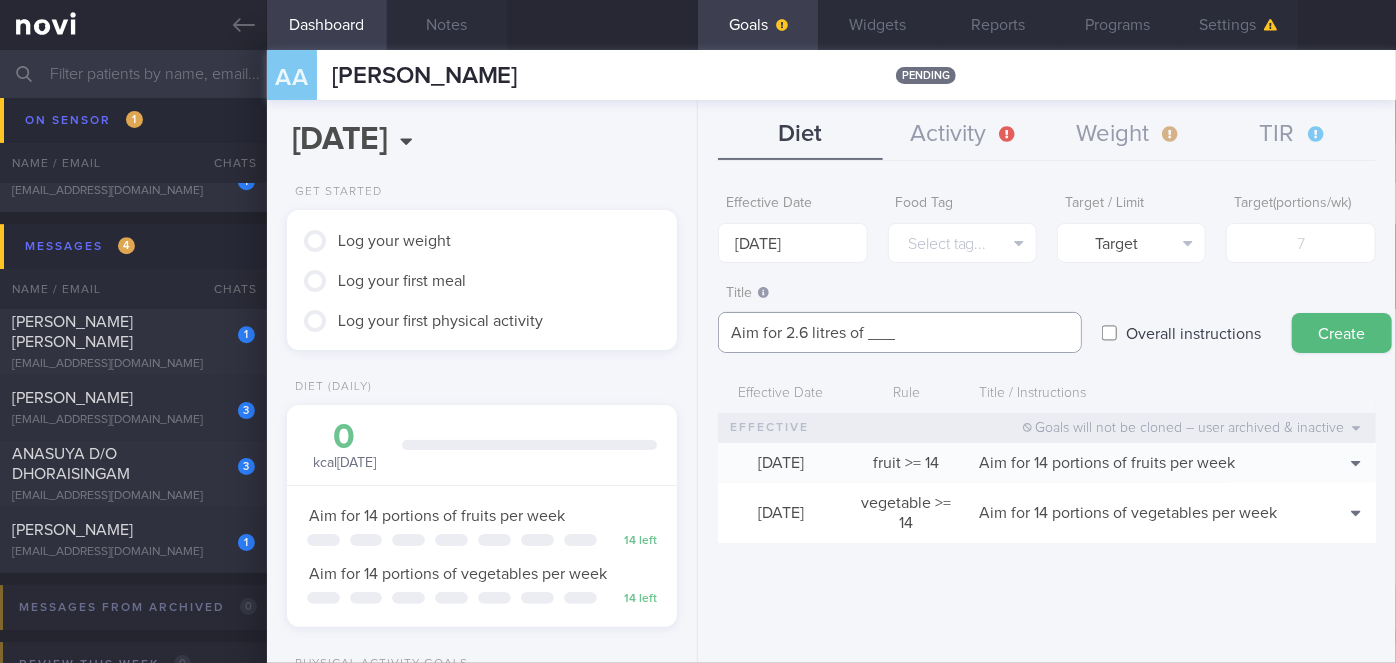 click on "Aim for 2.6 litres of ___" at bounding box center (900, 332) 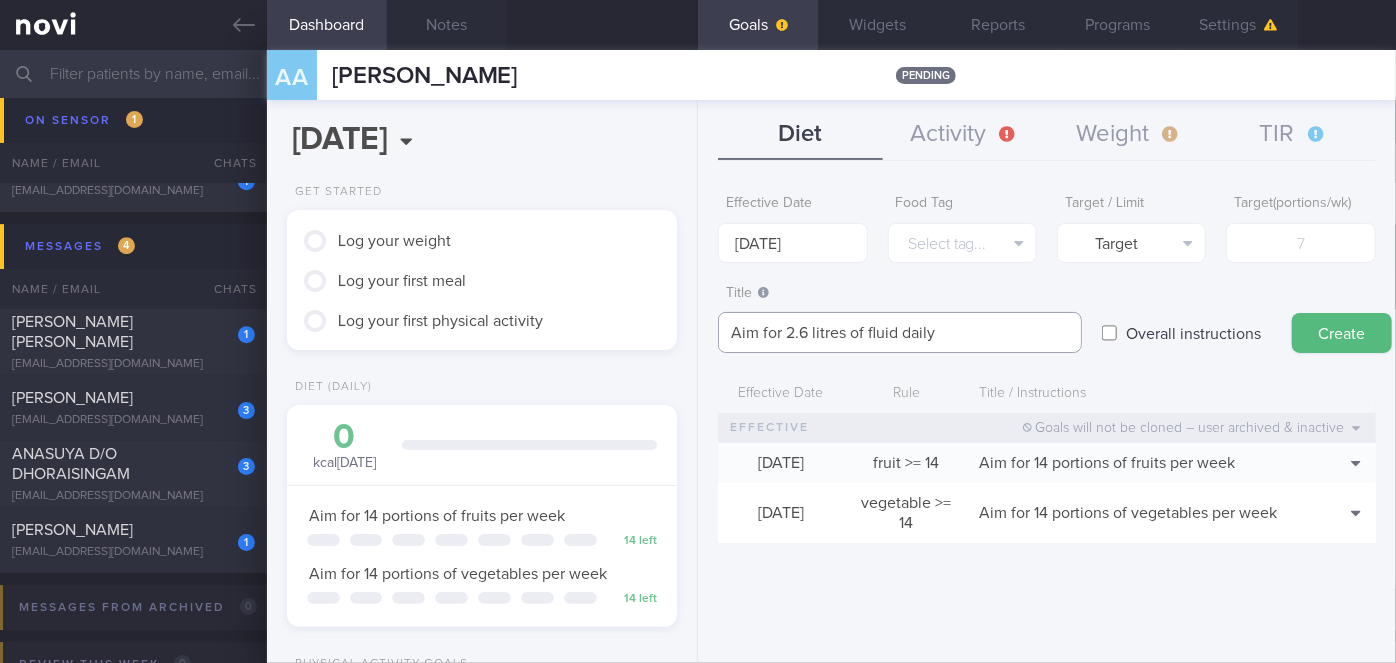 type on "Aim for 2.6 litres of fluid daily" 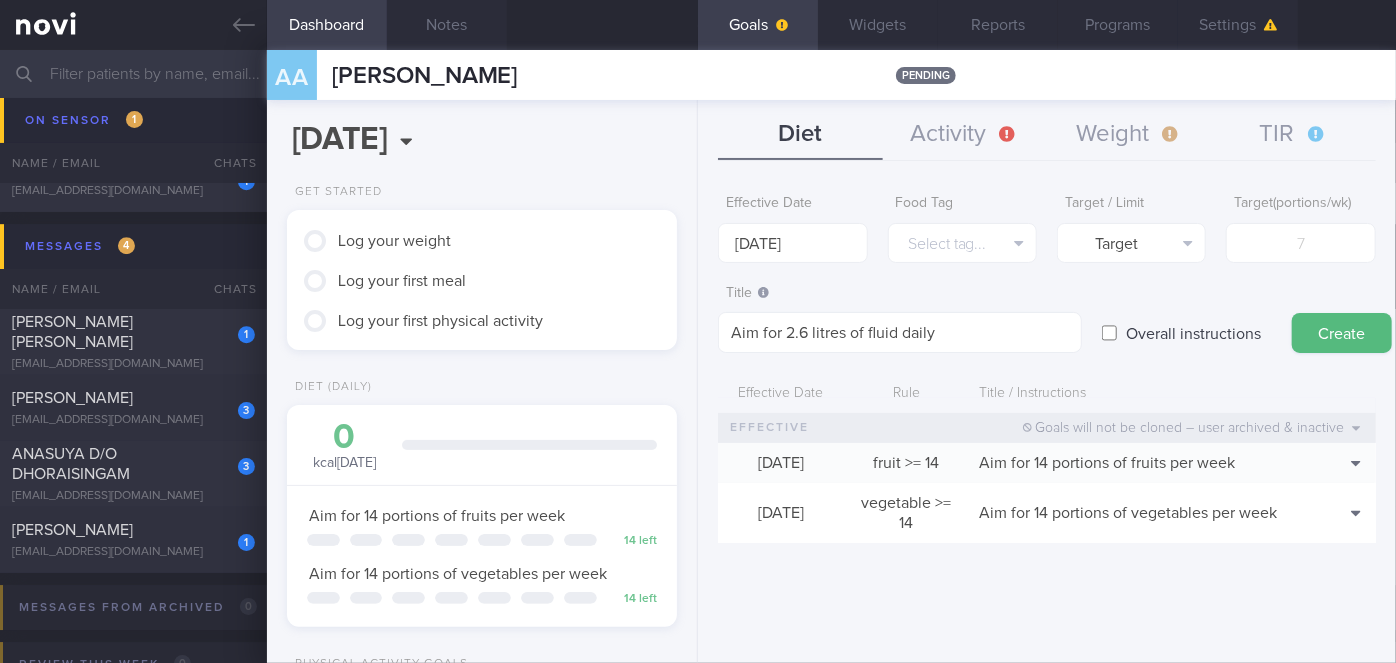 click on "Overall instructions" at bounding box center [1193, 333] 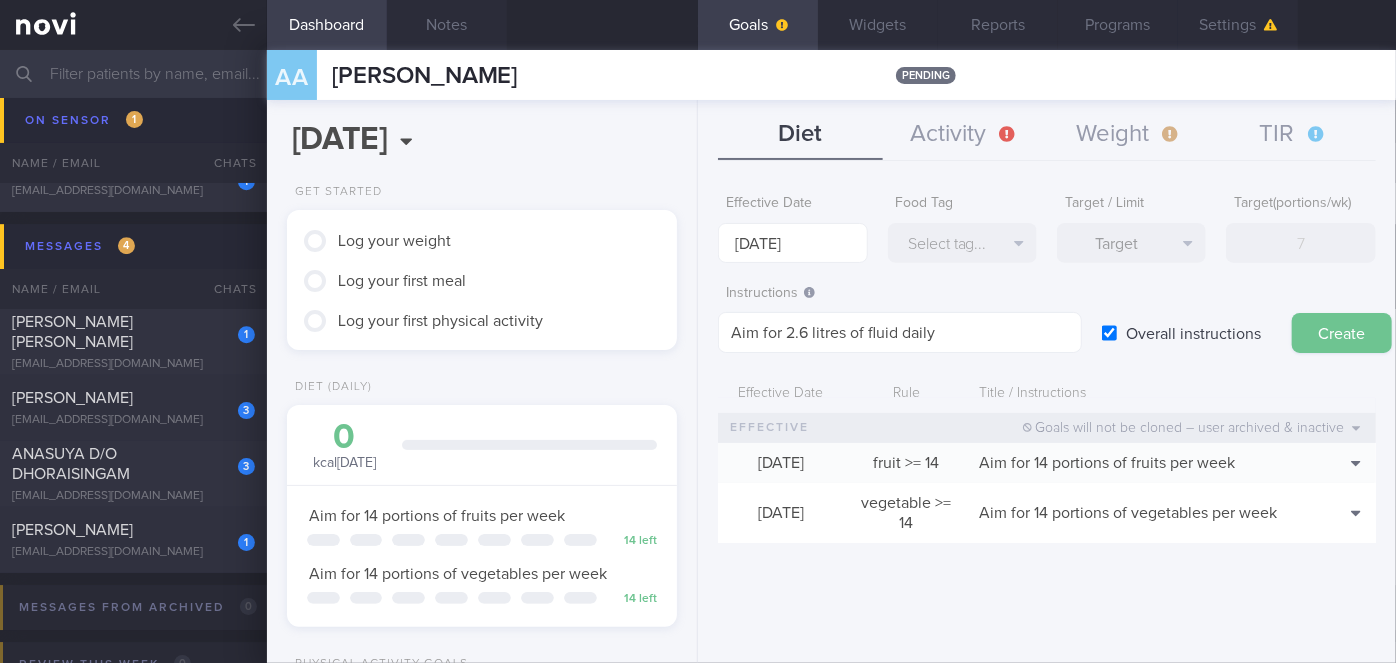 click on "Create" at bounding box center (1342, 333) 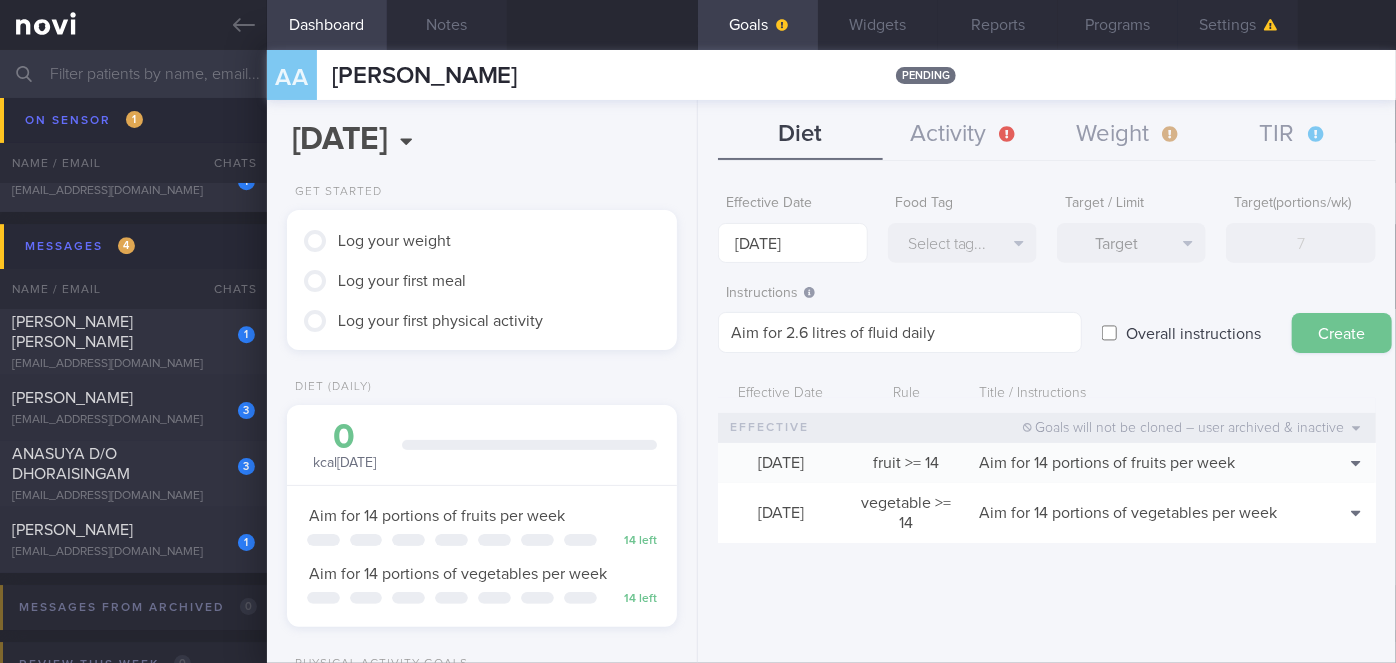 type on "[DATE]" 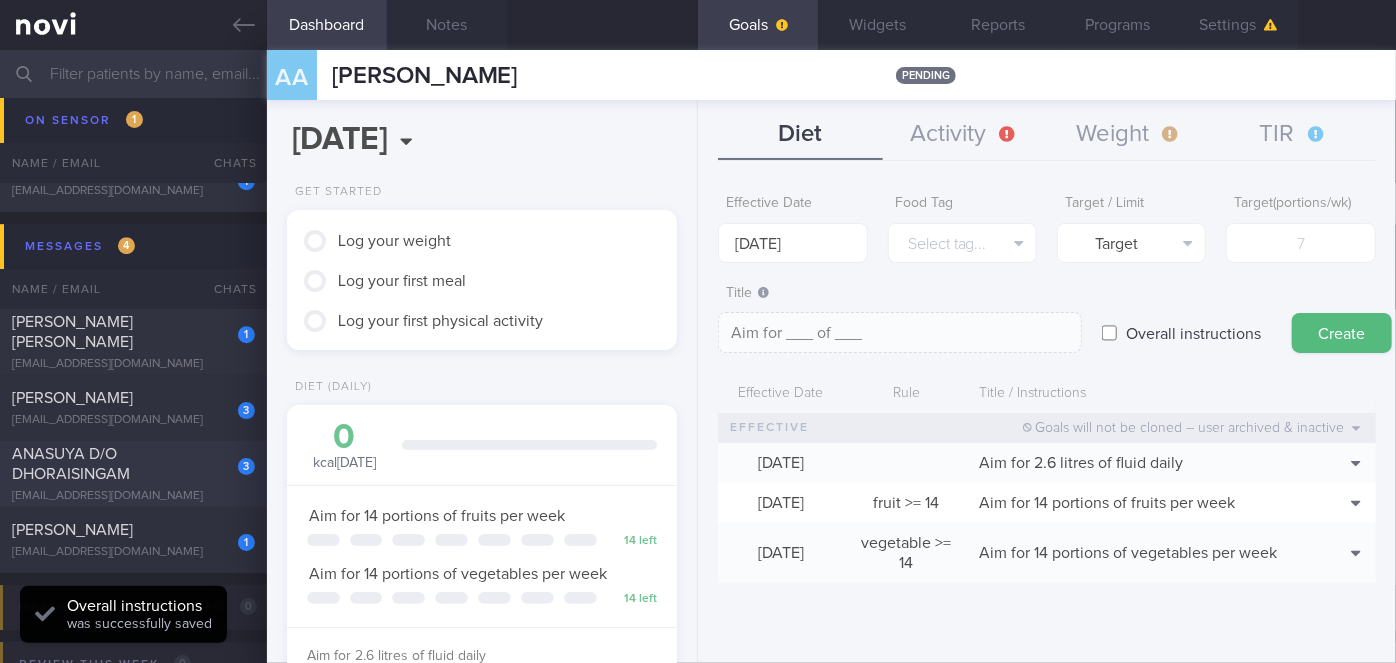 click on "ANASUYA D/O DHORAISINGAM" at bounding box center [131, 464] 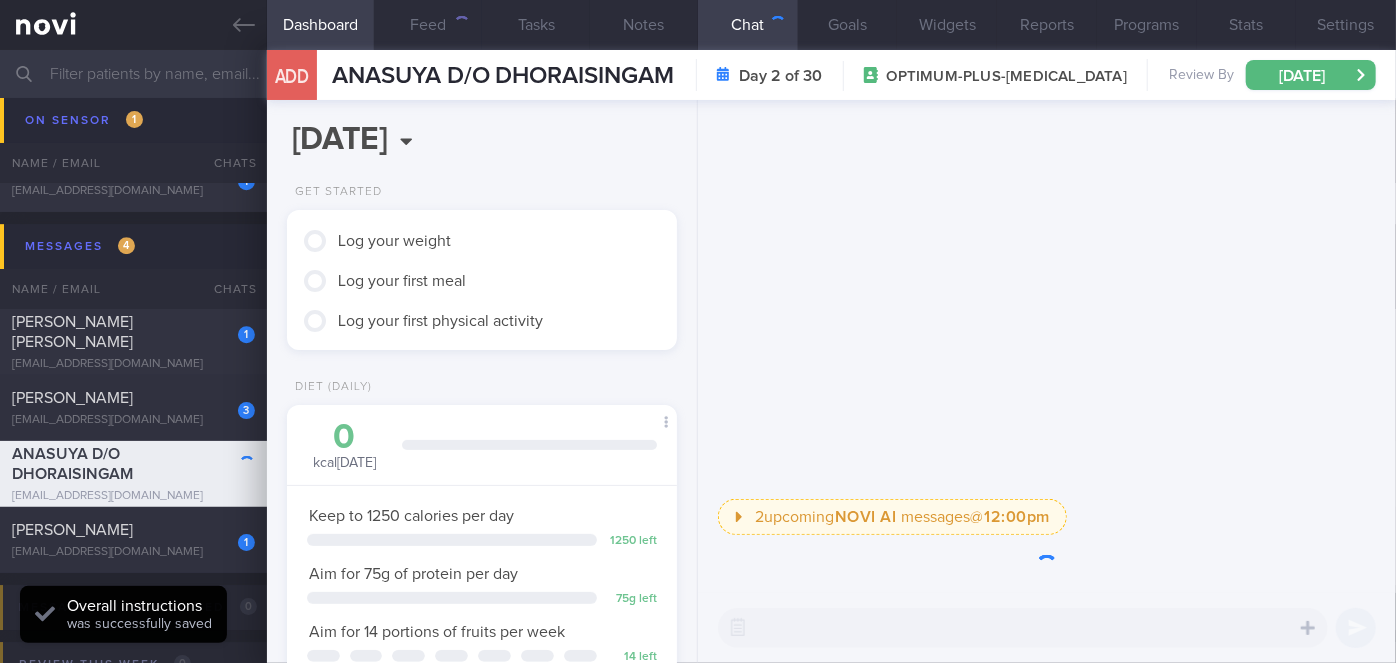 scroll, scrollTop: 999800, scrollLeft: 999658, axis: both 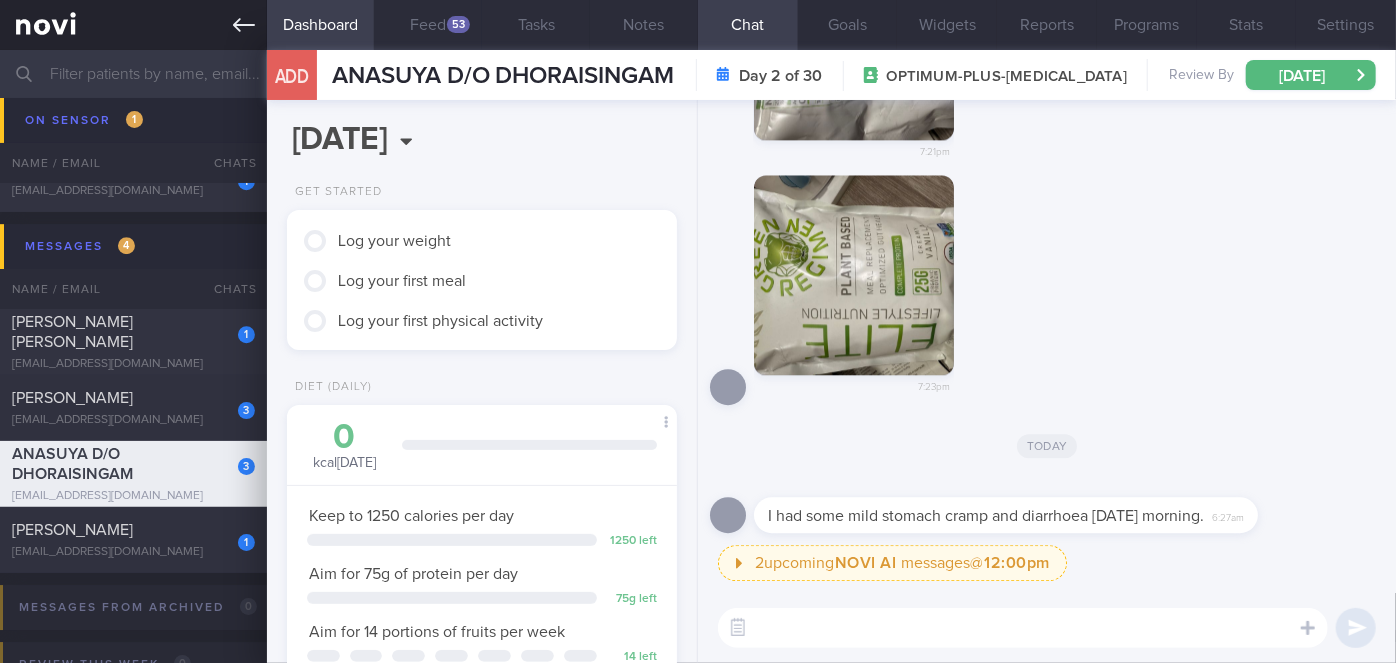 click at bounding box center [133, 25] 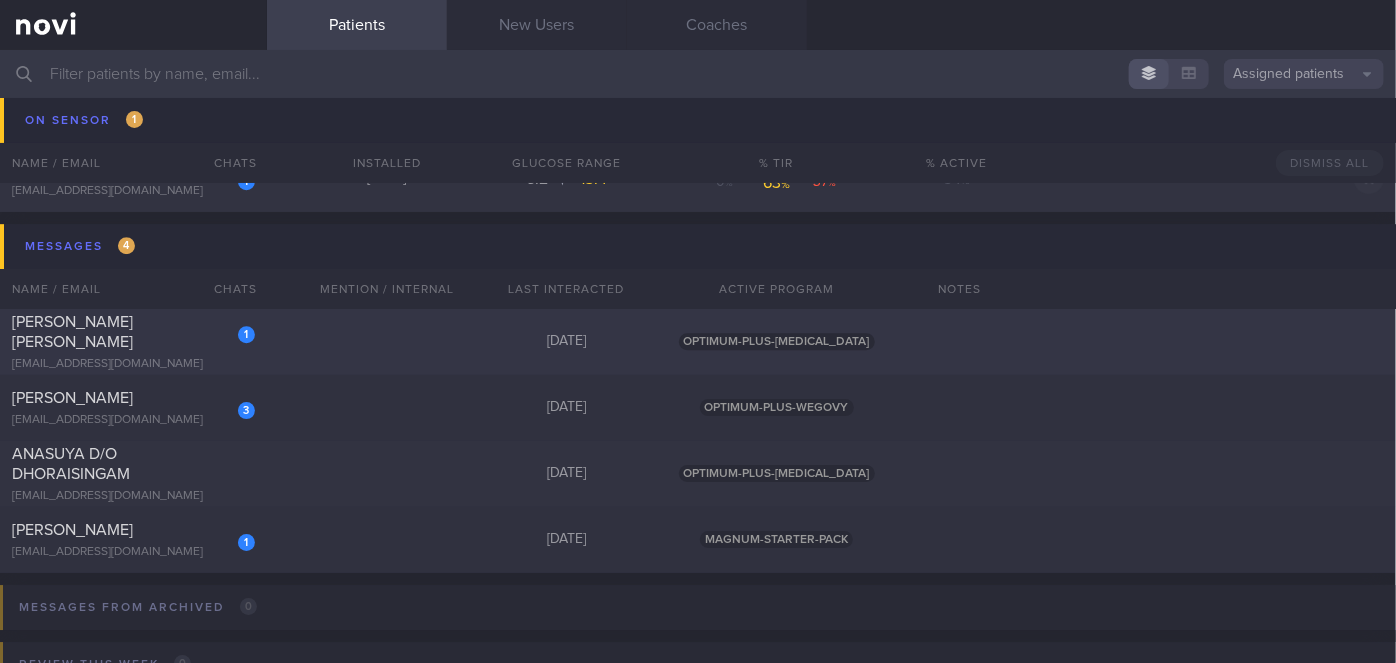 click on "1" at bounding box center [233, 327] 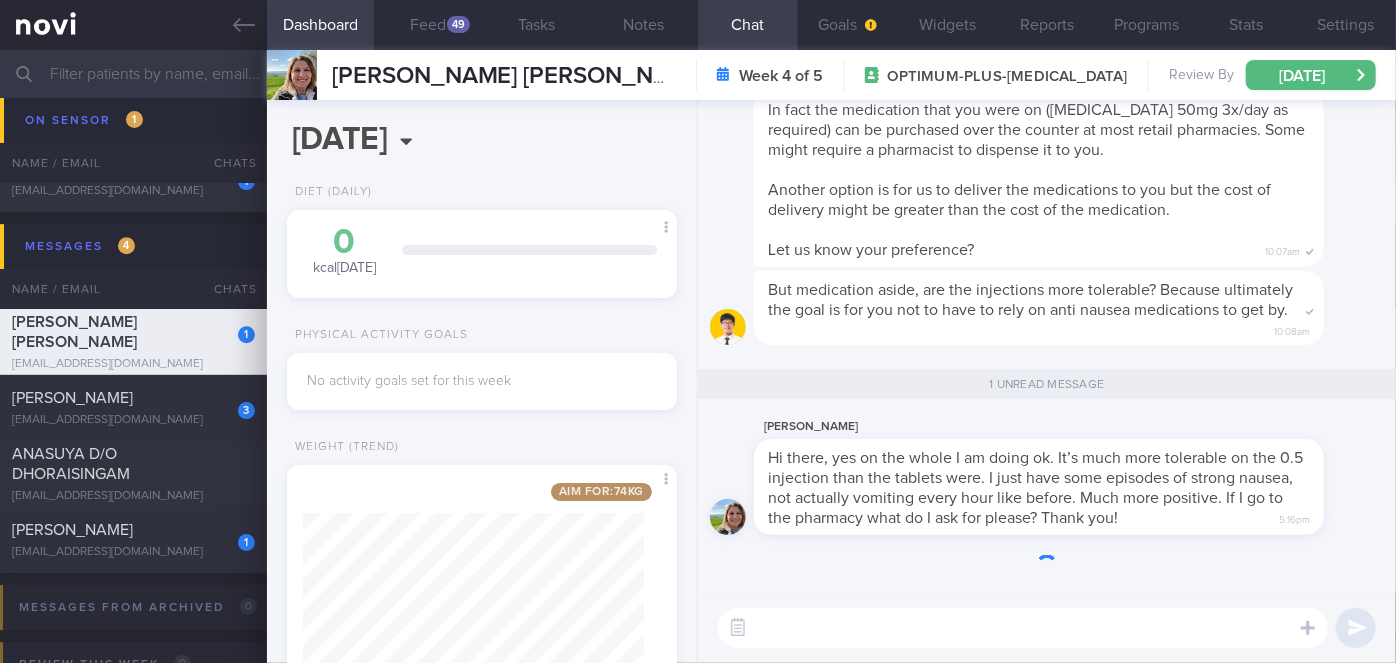 scroll, scrollTop: 0, scrollLeft: 0, axis: both 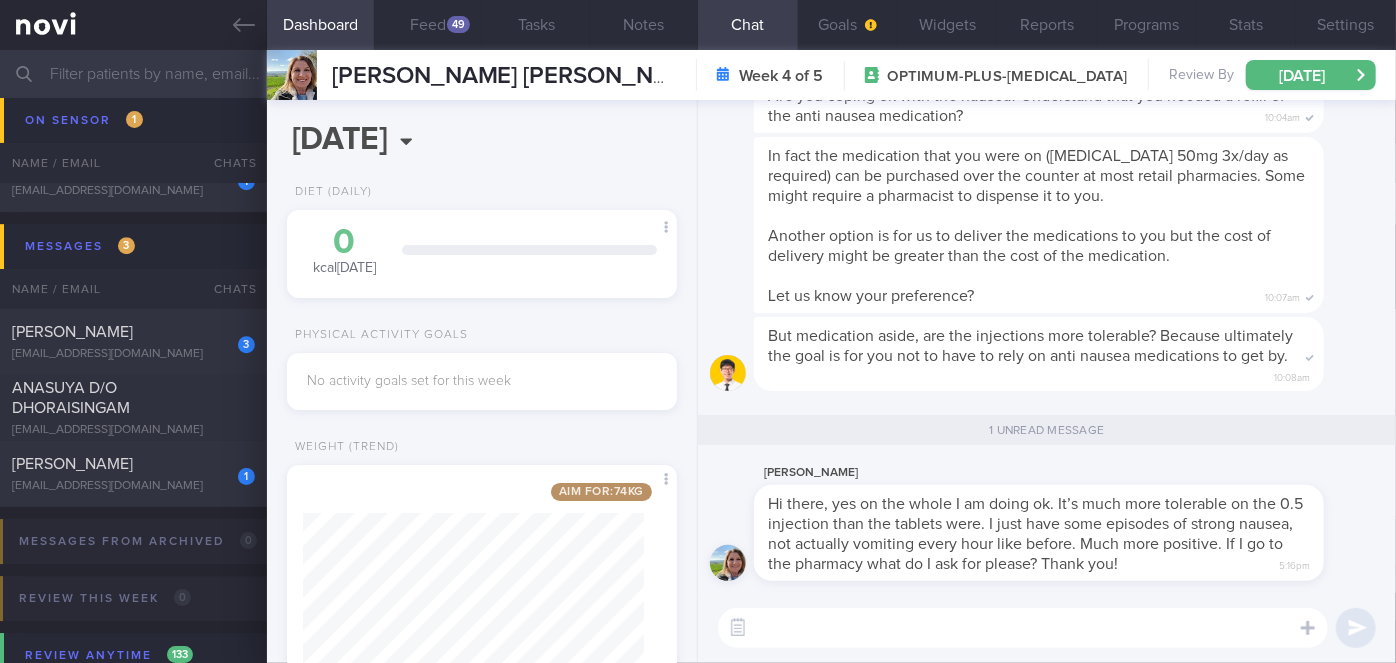 click at bounding box center (1023, 628) 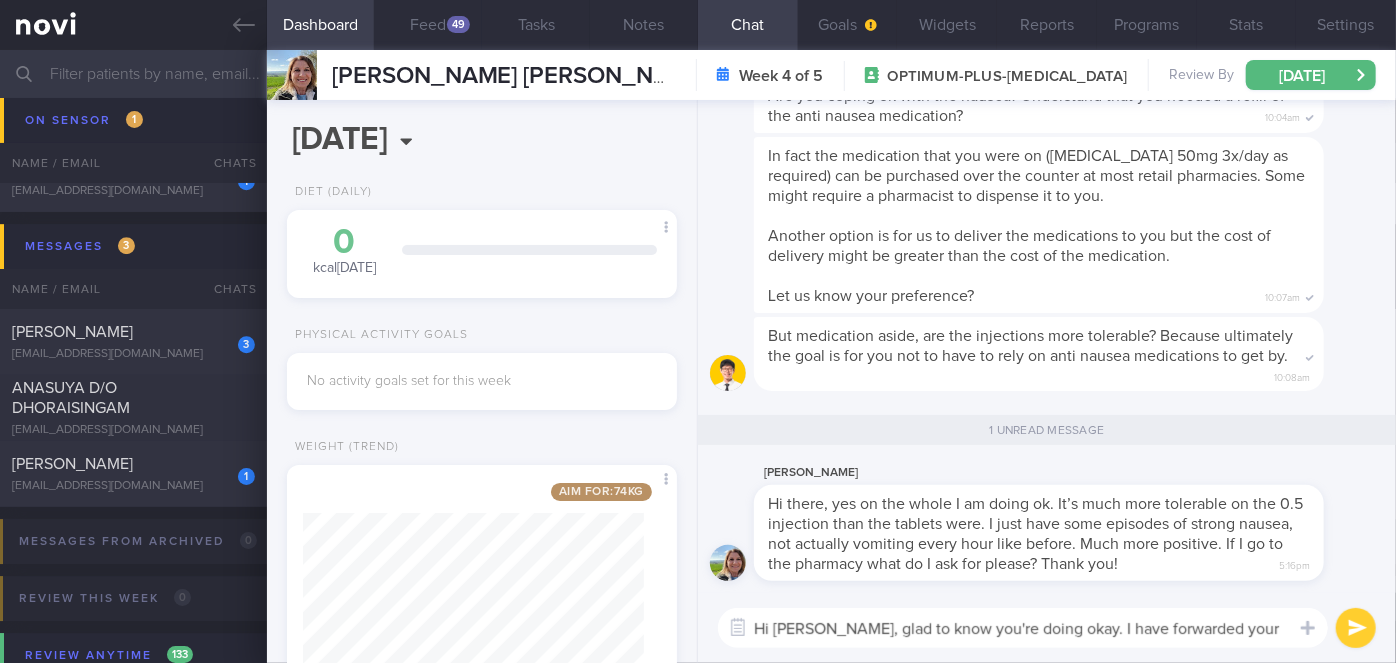 scroll, scrollTop: 0, scrollLeft: 0, axis: both 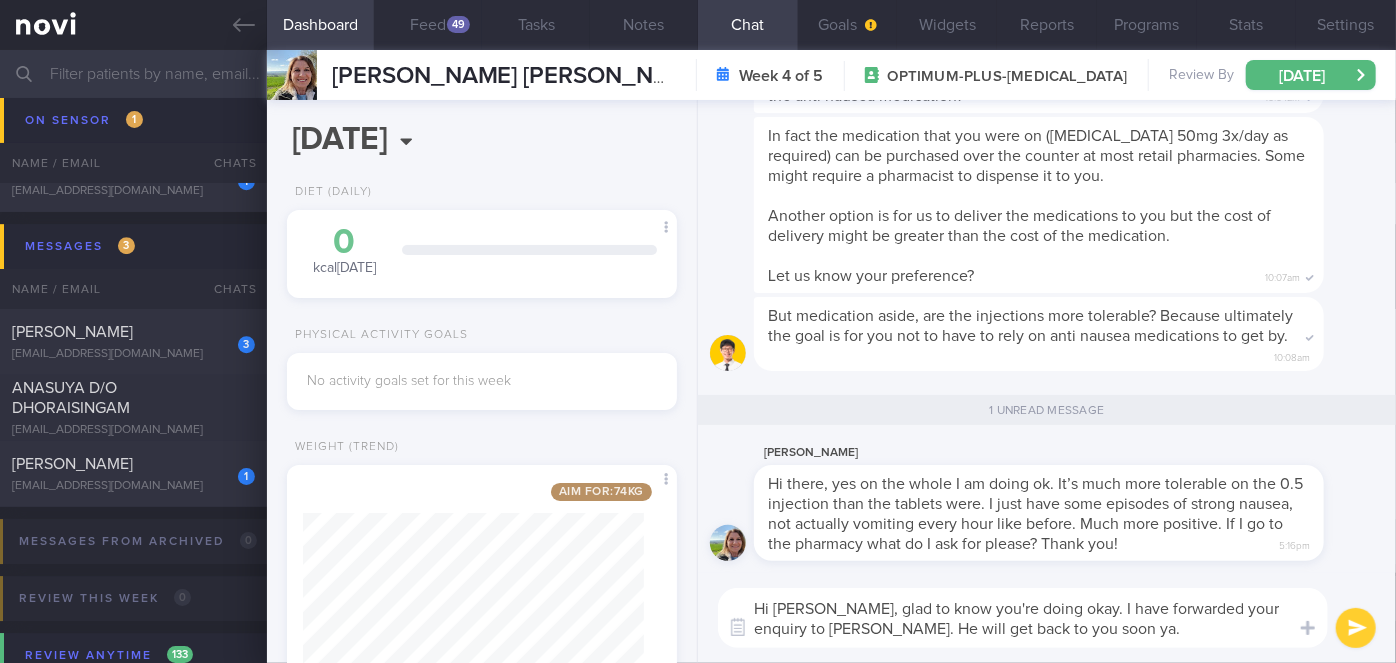 click on "Hi [PERSON_NAME], glad to know you're doing okay. I have forwarded your enquiry to [PERSON_NAME]. He will get back to you soon ya." at bounding box center (1023, 618) 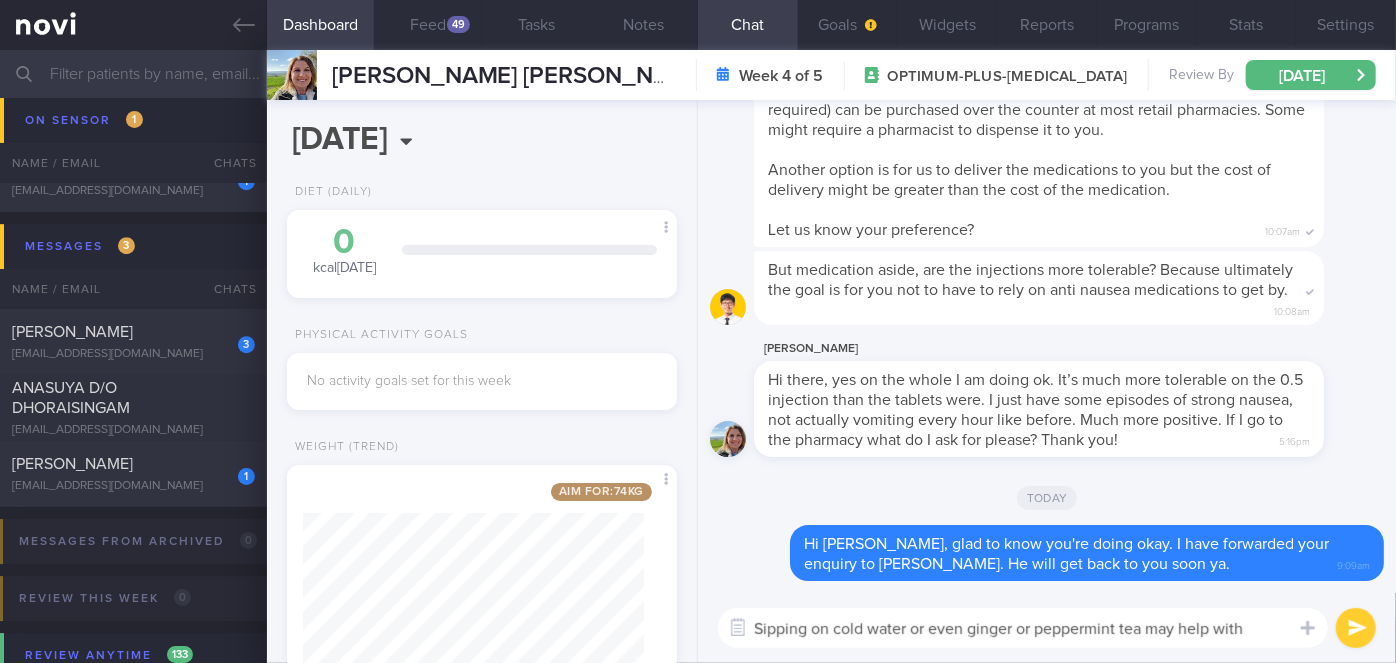 scroll, scrollTop: 0, scrollLeft: 0, axis: both 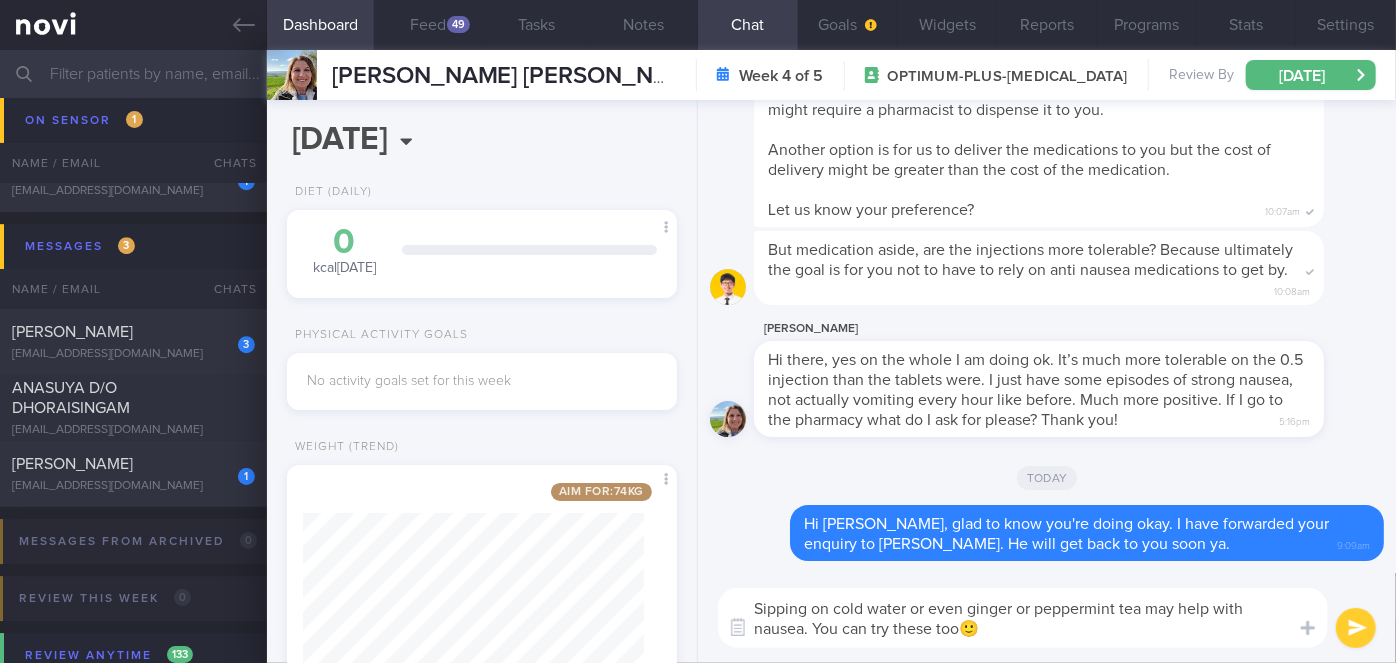 type on "Sipping on cold water or even ginger or peppermint tea may help with nausea. You can try these too🙂" 